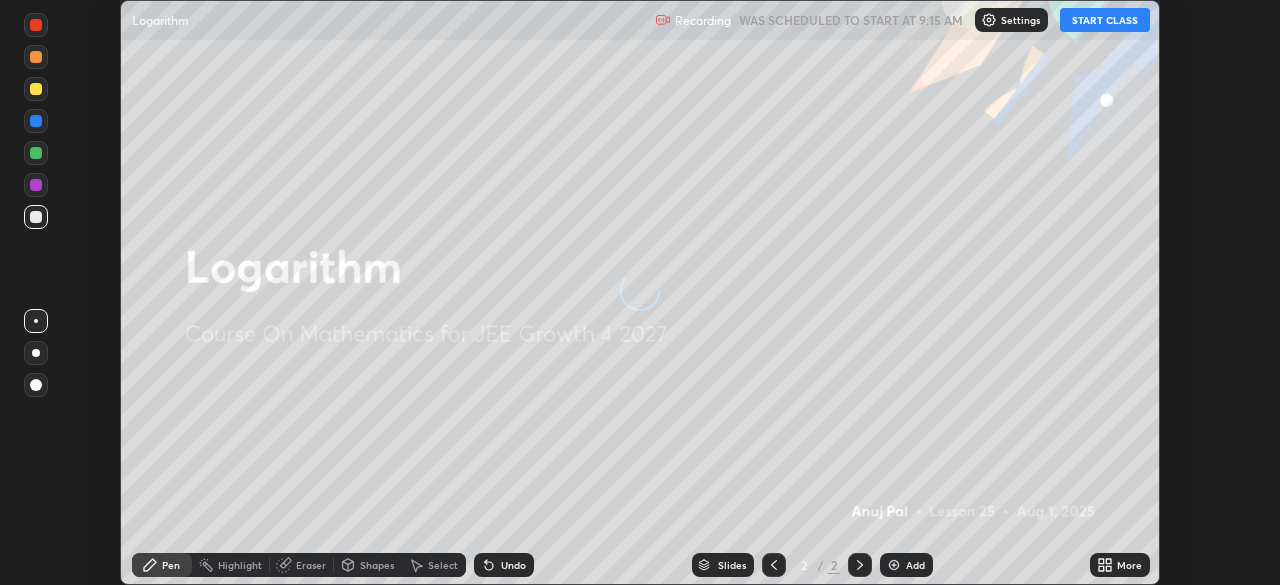 scroll, scrollTop: 0, scrollLeft: 0, axis: both 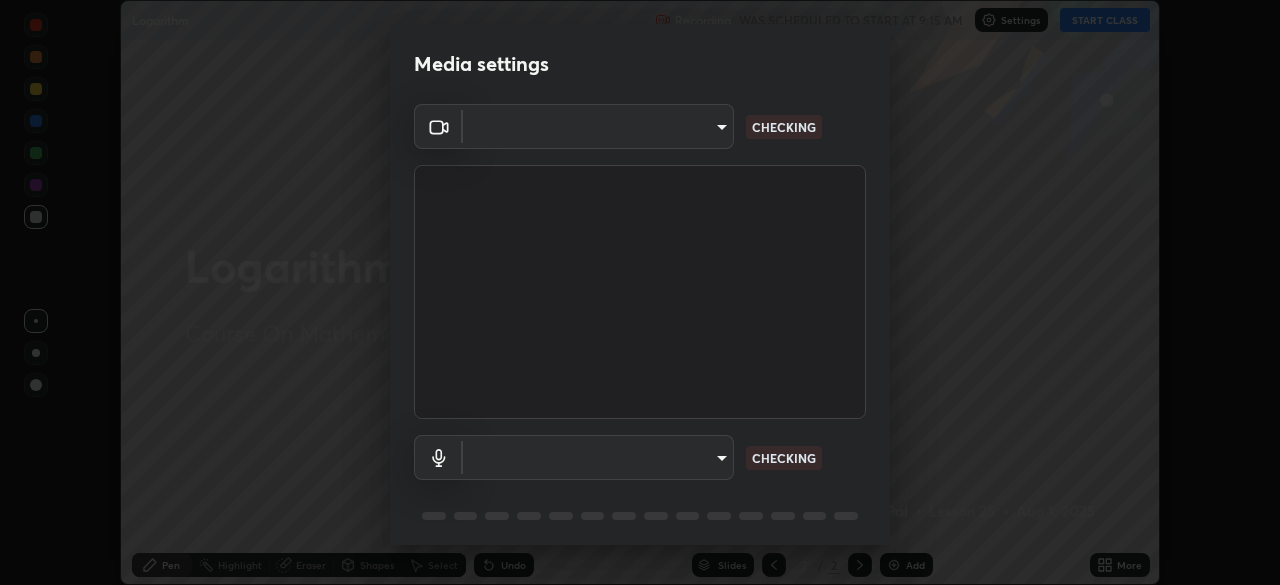 type on "ed5728659d4a2628327284da790eb6393f1623e3a82d583cb44db94038f4ead1" 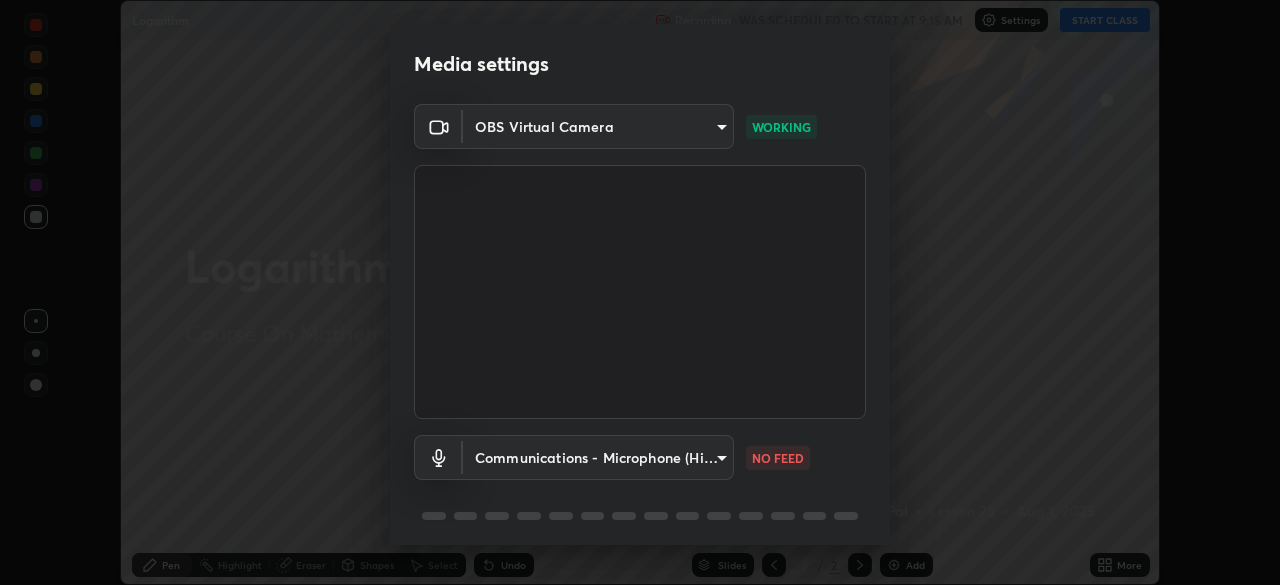 click on "Erase all Logarithm Recording WAS SCHEDULED TO START AT 9:15 AM Settings START CLASS Setting up your live class Logarithm • L25 of Course On Mathematics for JEE Growth 4 2027 [FIRST] [LAST] Pen Highlight Eraser Shapes Select Undo Slides 2 / 2 Add More No doubts shared Encourage your learners to ask a doubt for better clarity Report an issue Reason for reporting Buffering Chat not working Audio - Video sync issue Educator video quality low Attach an image Report Media settings OBS Virtual Camera ed5728659d4a2628327284da790eb6393f1623e3a82d583cb44db94038f4ead1 WORKING Communications - Microphone (High Definition Audio Device) communications NO FEED 1 / 5 Next" at bounding box center [640, 292] 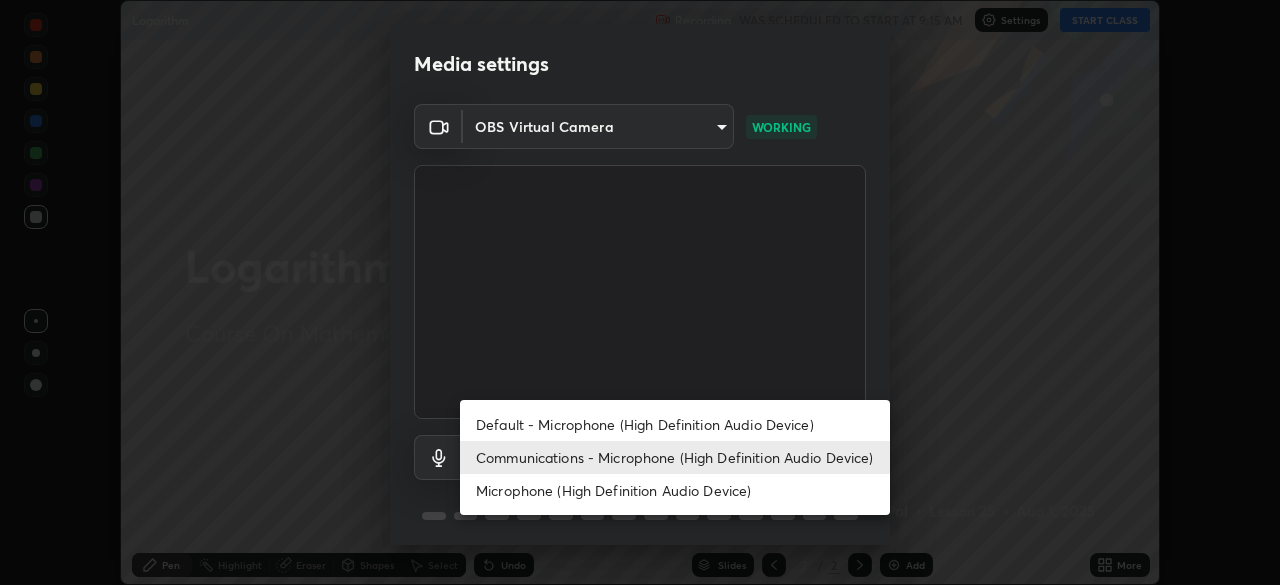 click on "Default - Microphone (High Definition Audio Device)" at bounding box center (675, 424) 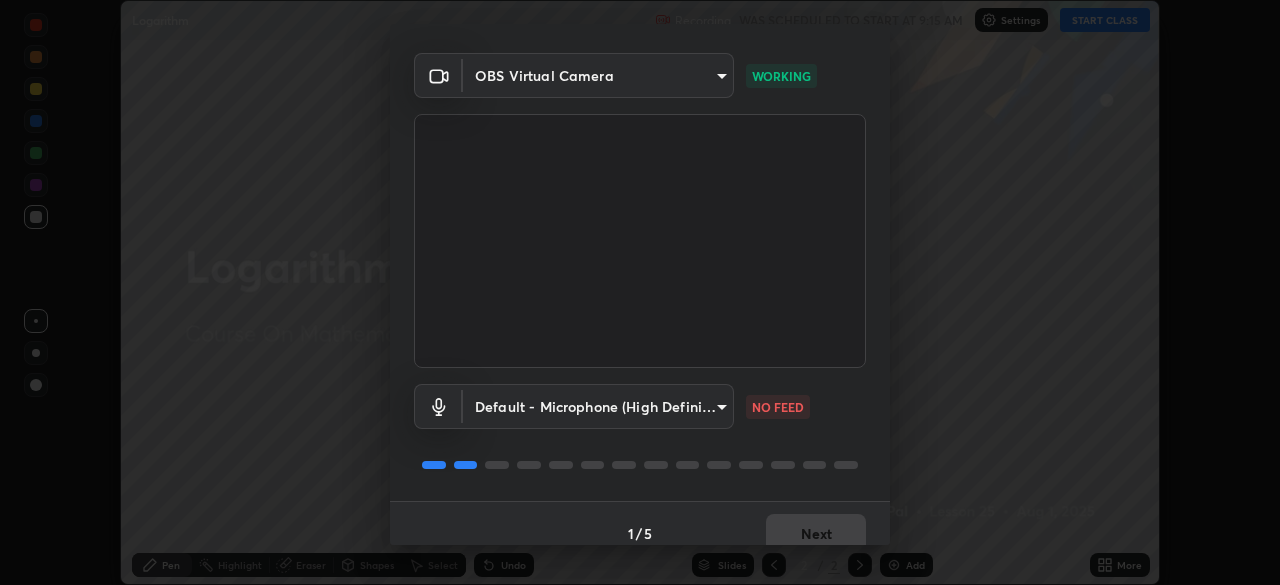 scroll, scrollTop: 71, scrollLeft: 0, axis: vertical 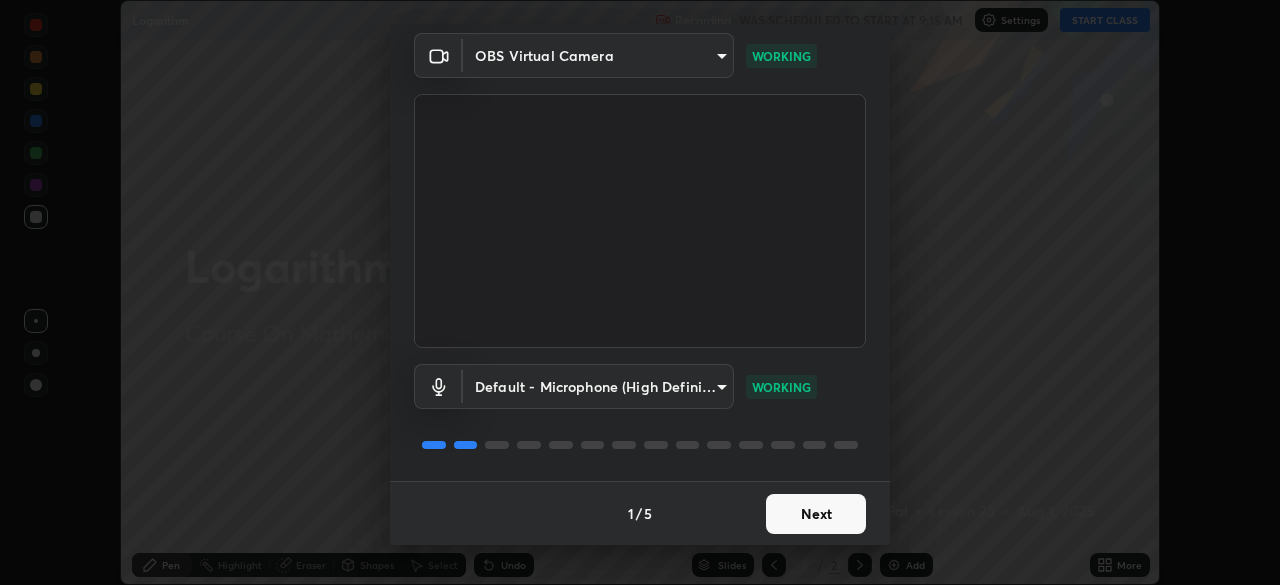 click on "Next" at bounding box center (816, 514) 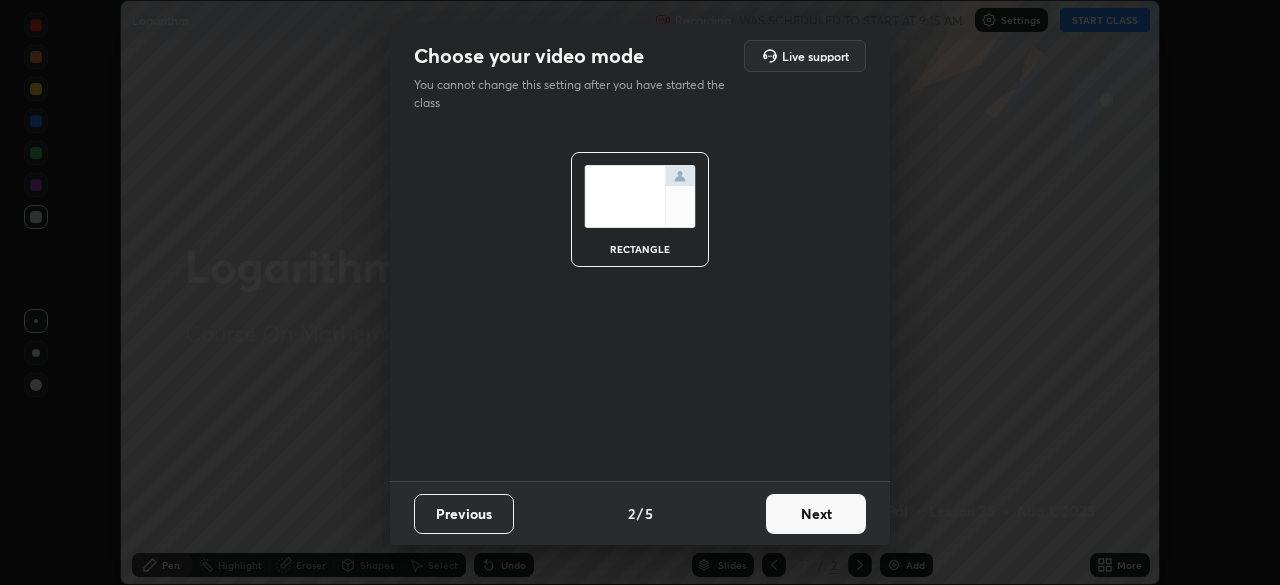 click on "Next" at bounding box center [816, 514] 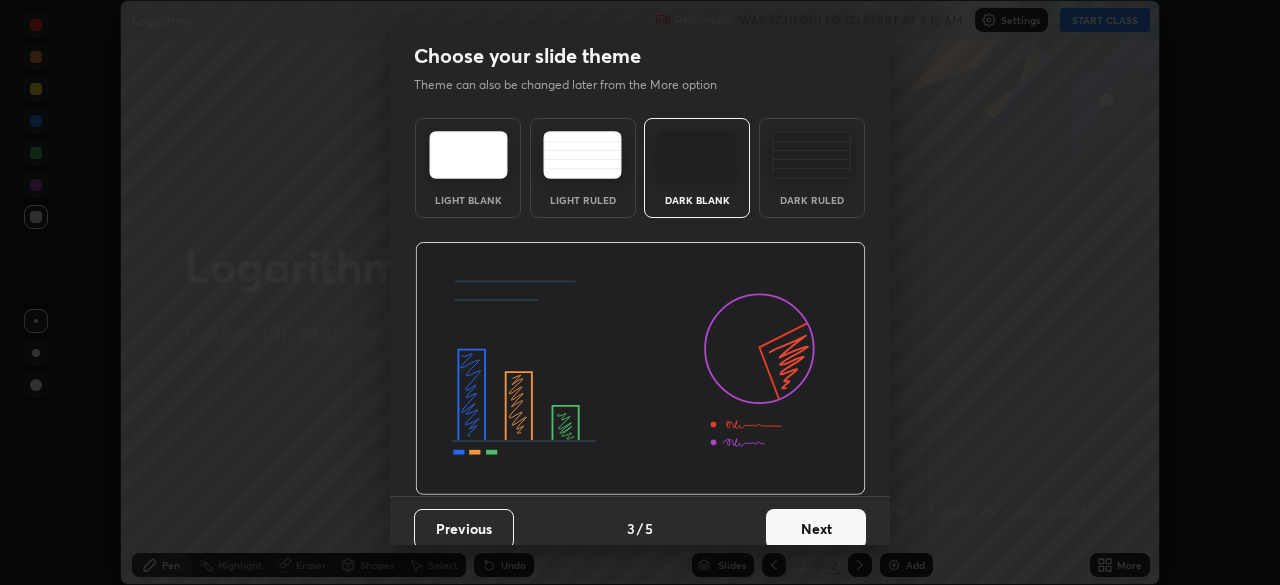 click on "Next" at bounding box center [816, 529] 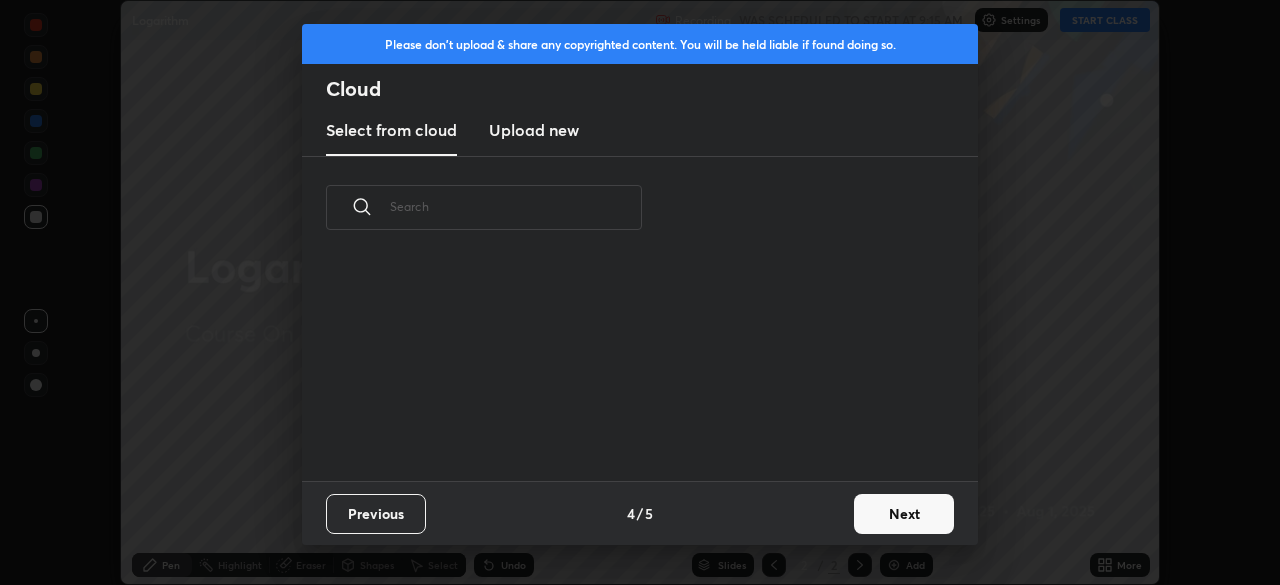 click on "Next" at bounding box center (904, 514) 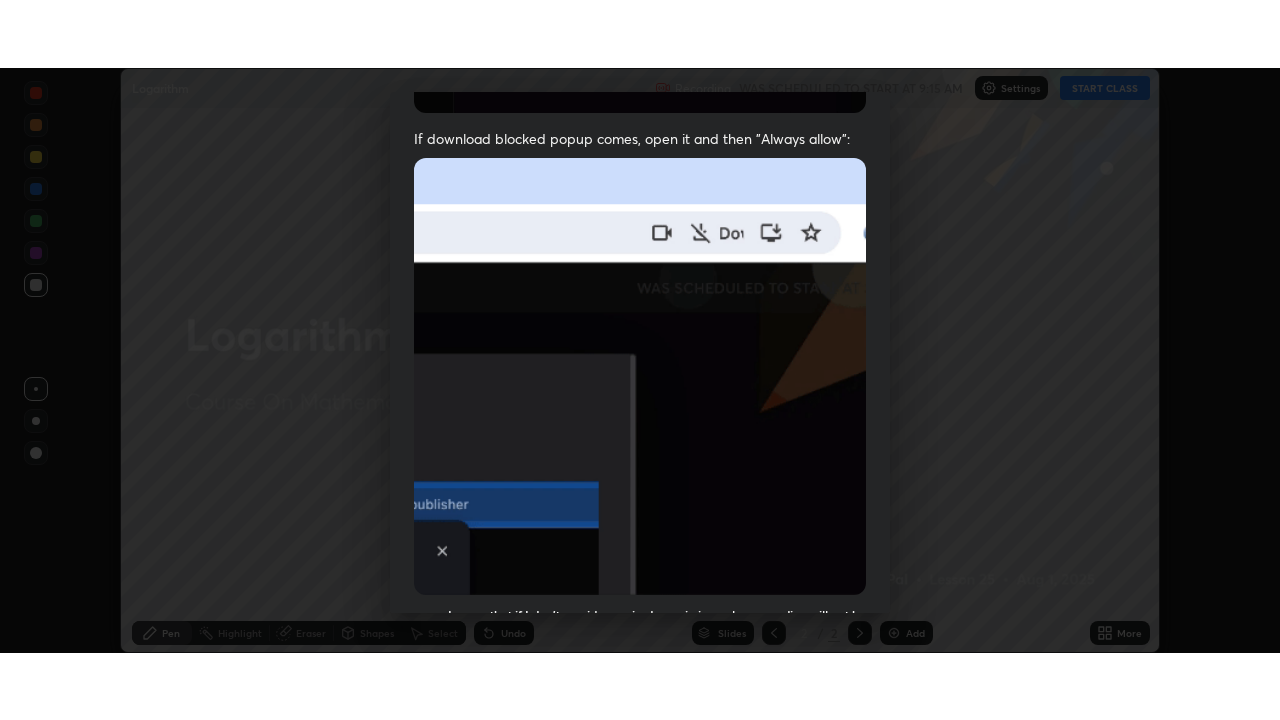 scroll, scrollTop: 479, scrollLeft: 0, axis: vertical 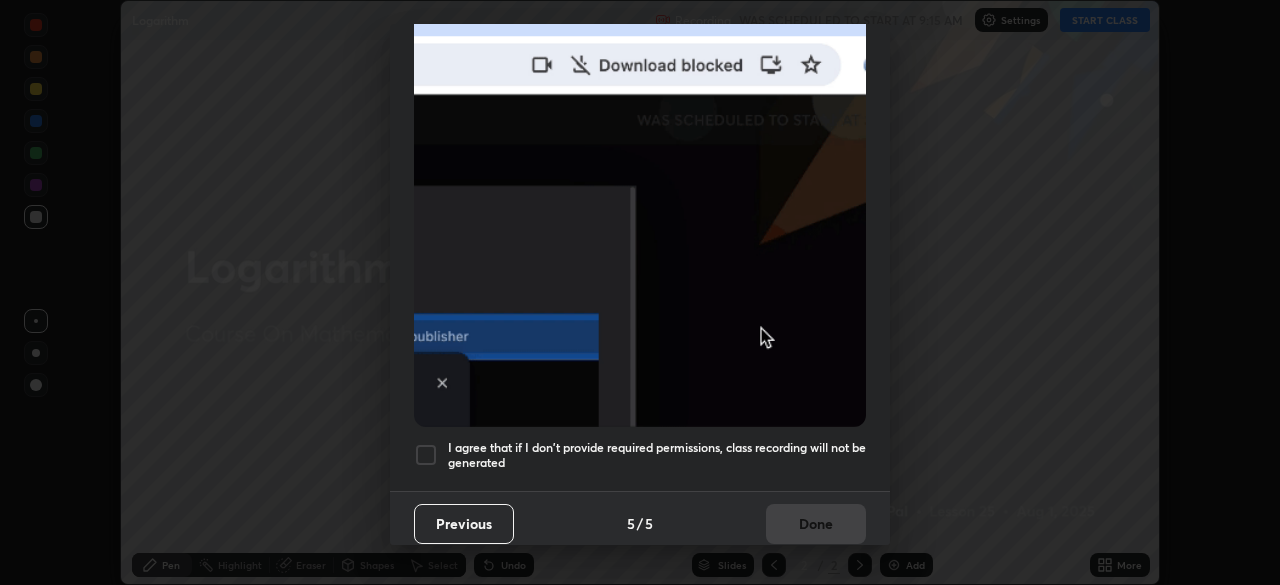 click at bounding box center [426, 455] 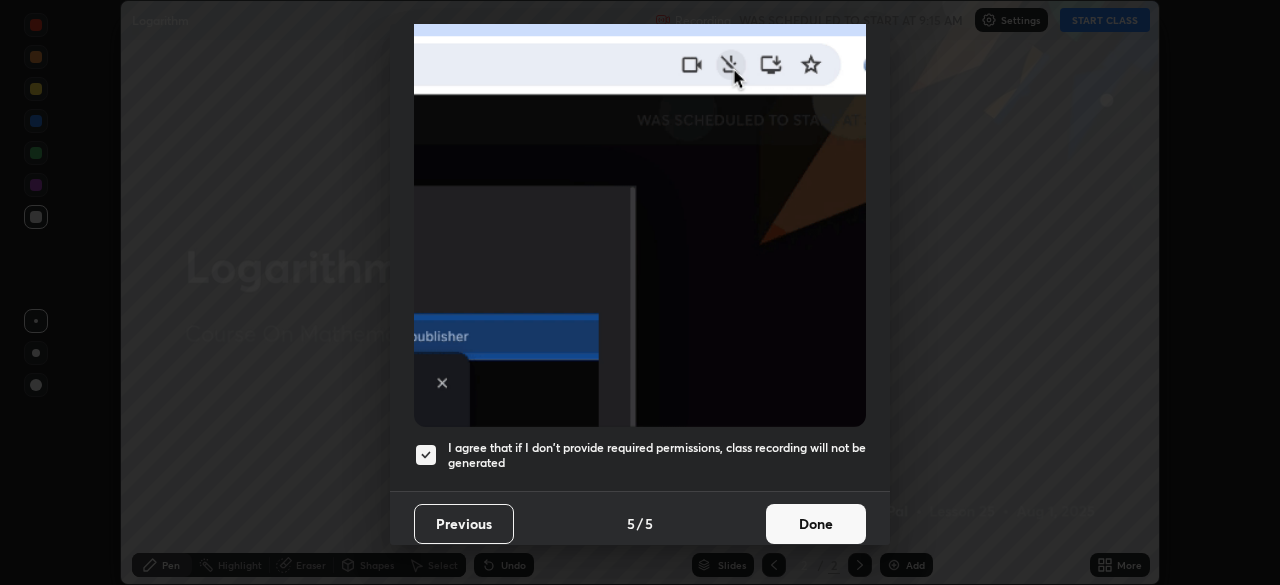 click on "Done" at bounding box center [816, 524] 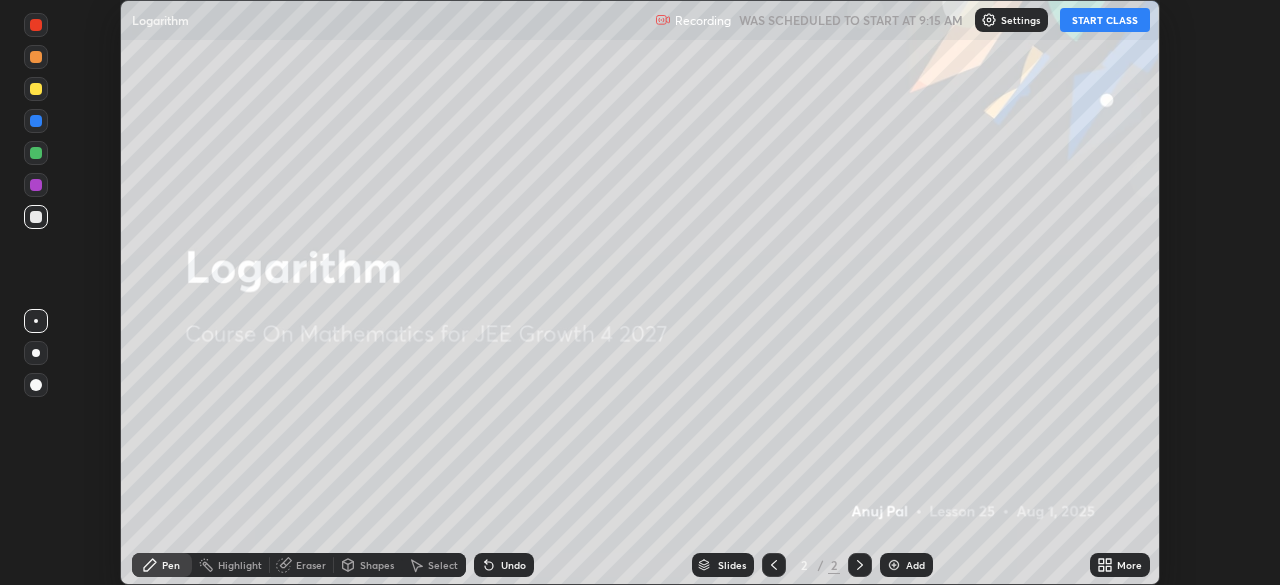 click on "START CLASS" at bounding box center [1105, 20] 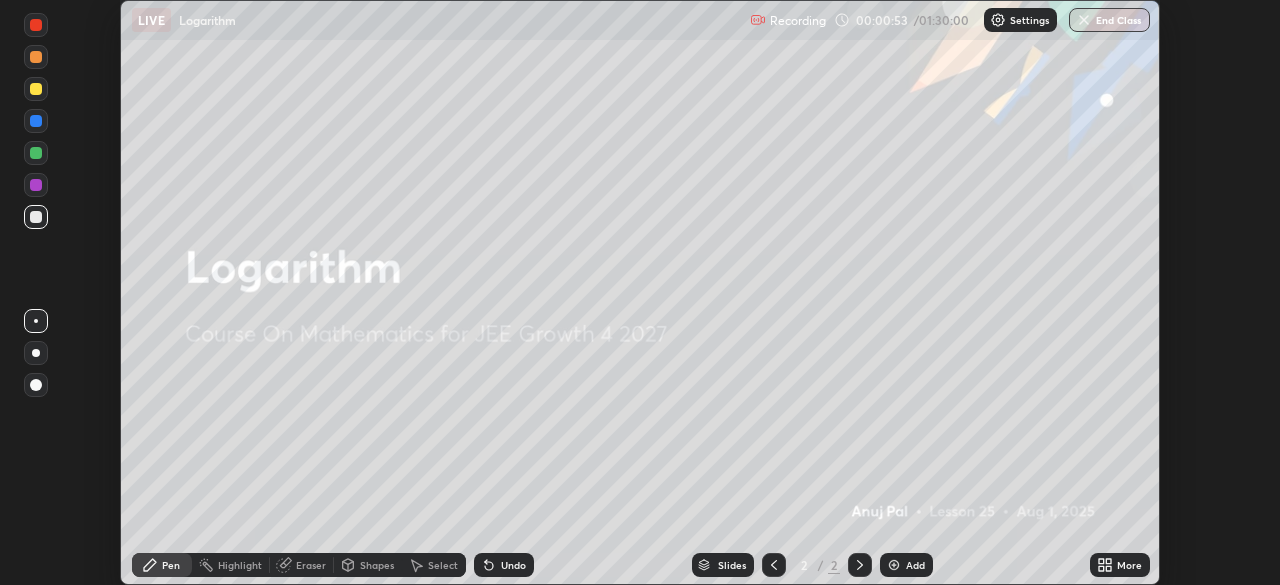 click 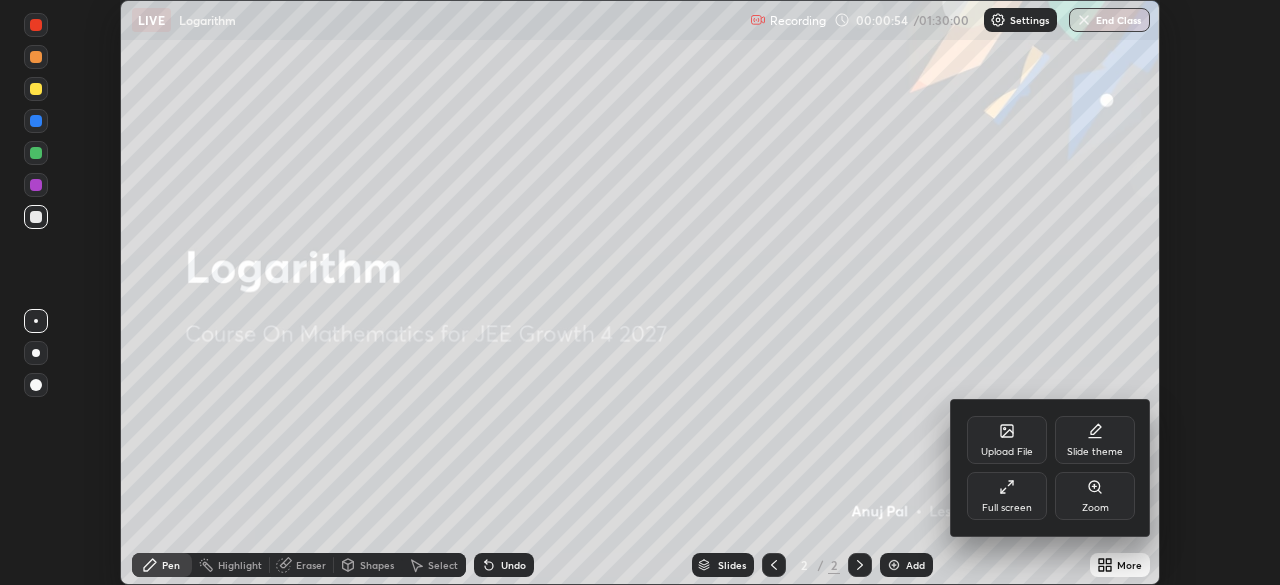 click on "Full screen" at bounding box center (1007, 496) 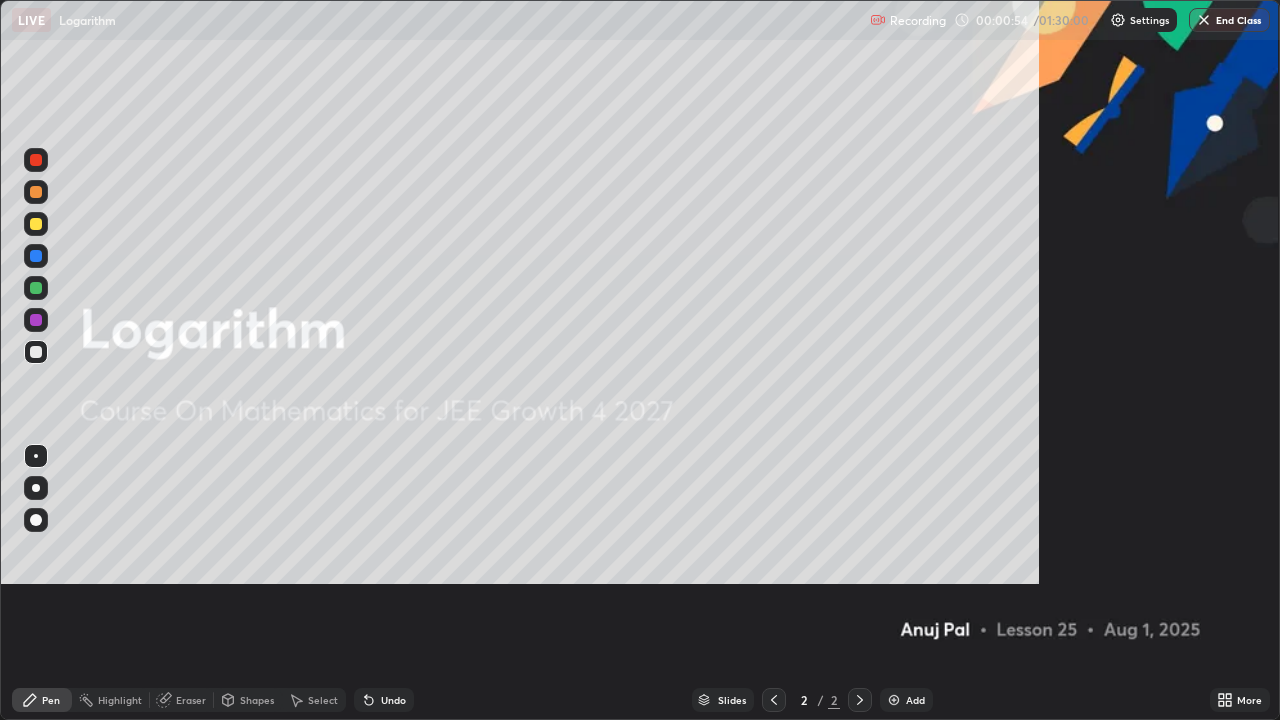 scroll, scrollTop: 99280, scrollLeft: 98720, axis: both 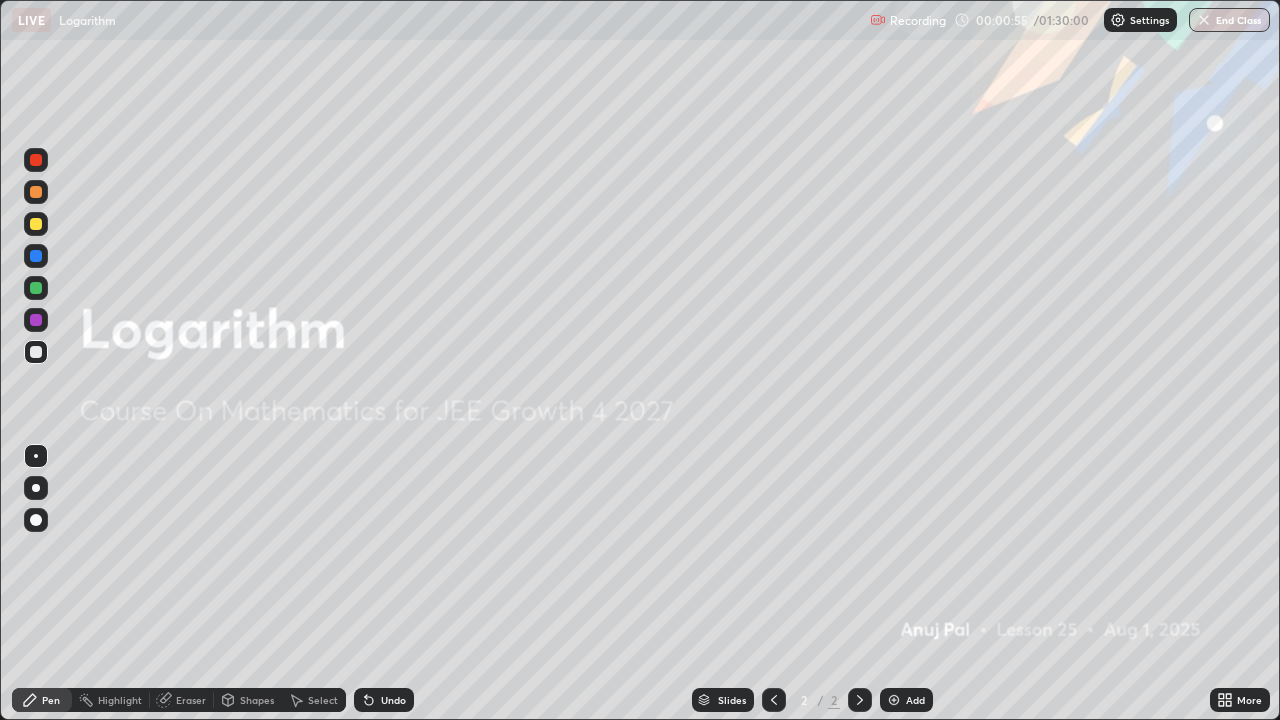 click on "Add" at bounding box center (915, 700) 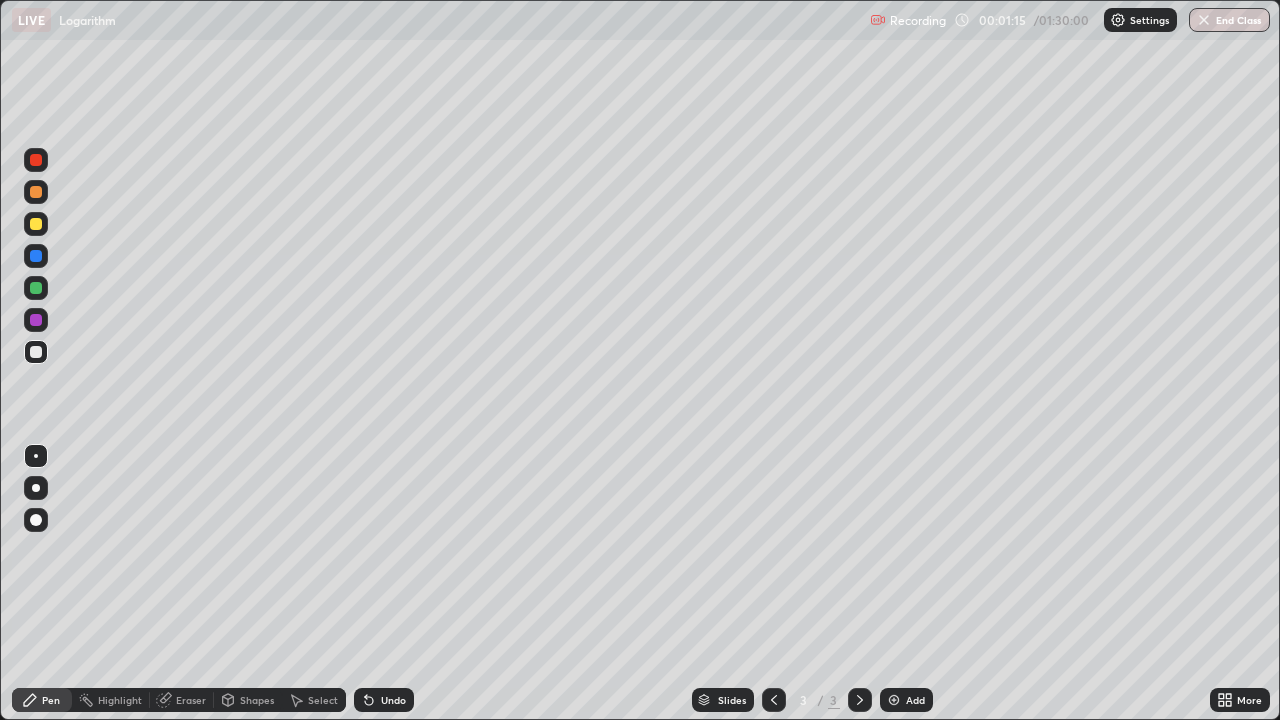 click at bounding box center [36, 192] 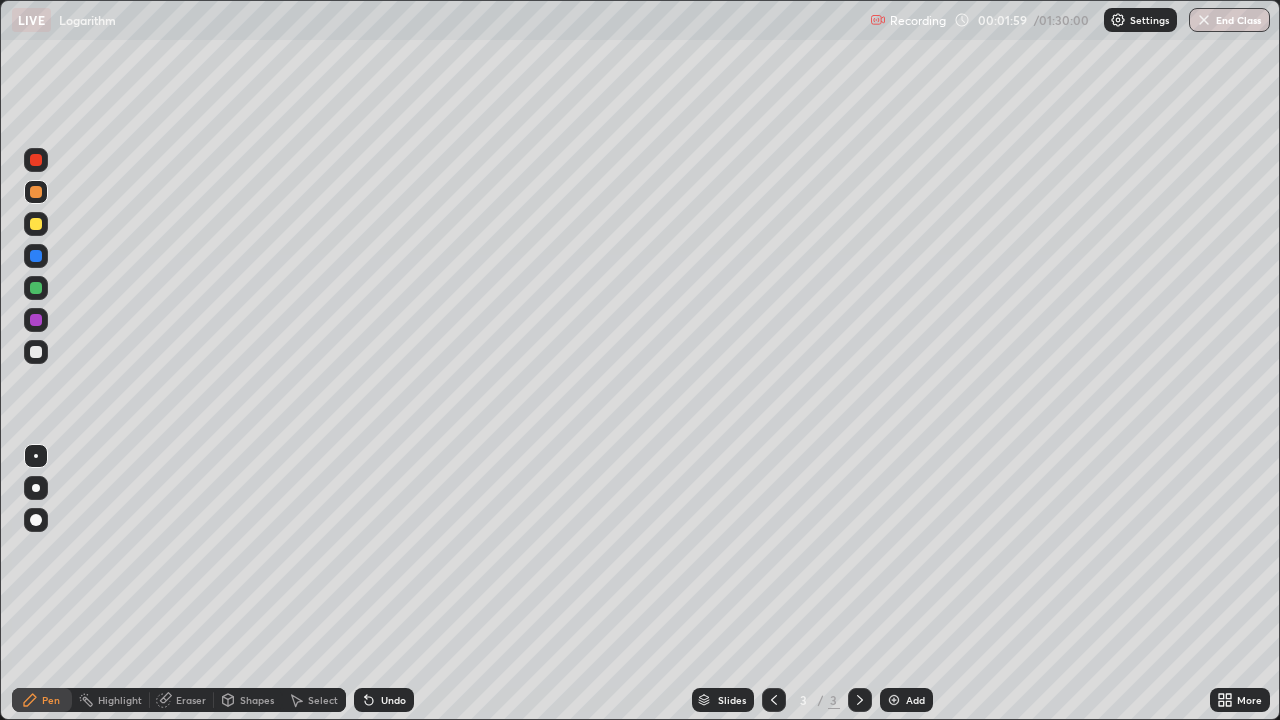 click at bounding box center (36, 352) 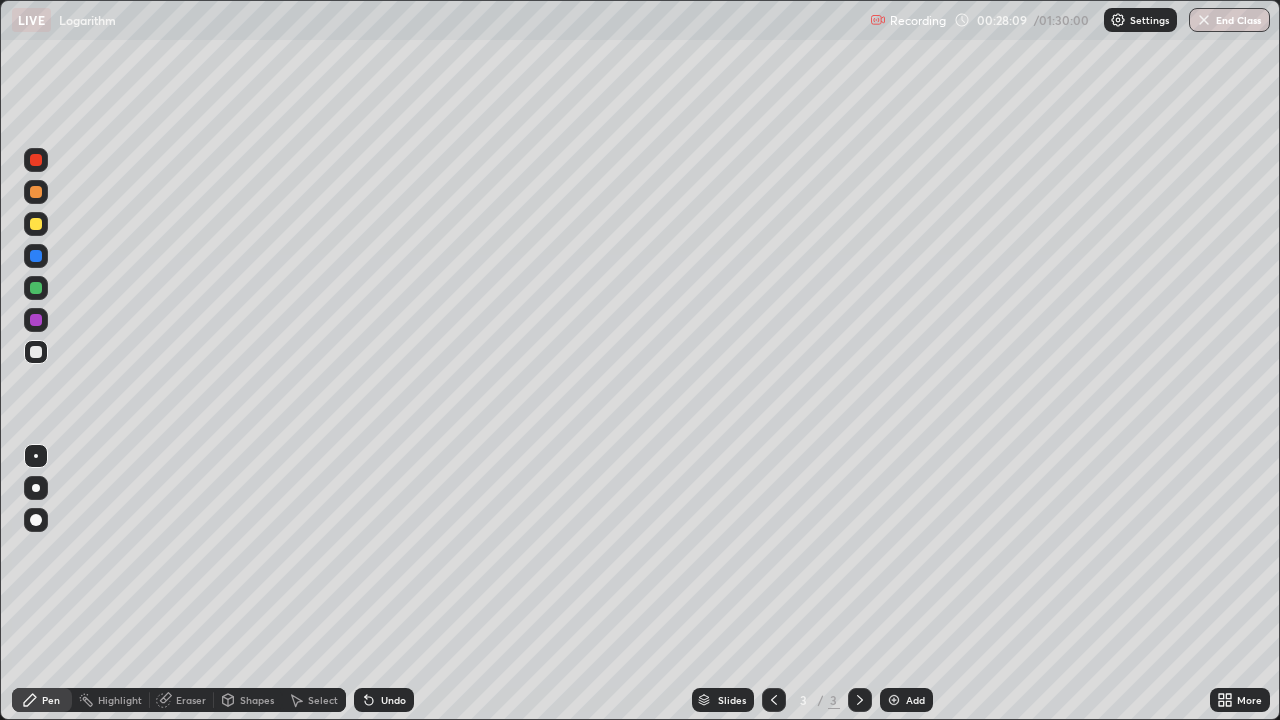 click on "Eraser" at bounding box center (191, 700) 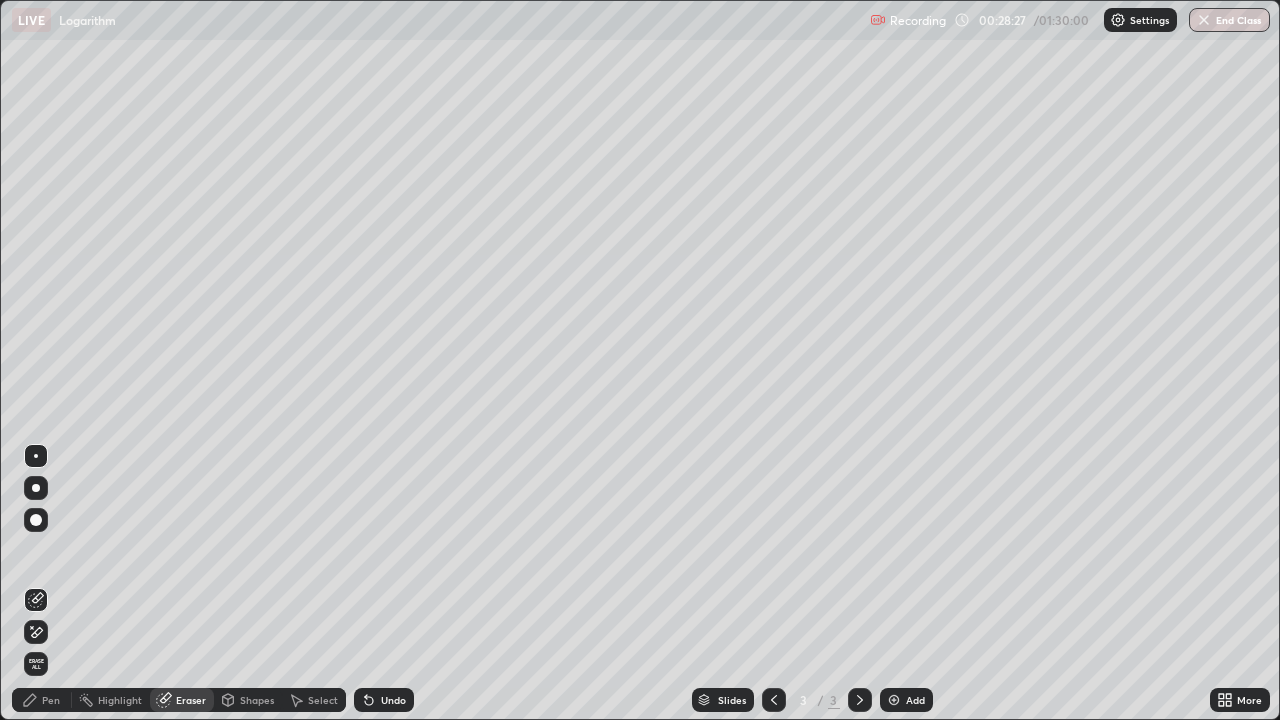 click on "Pen" at bounding box center [51, 700] 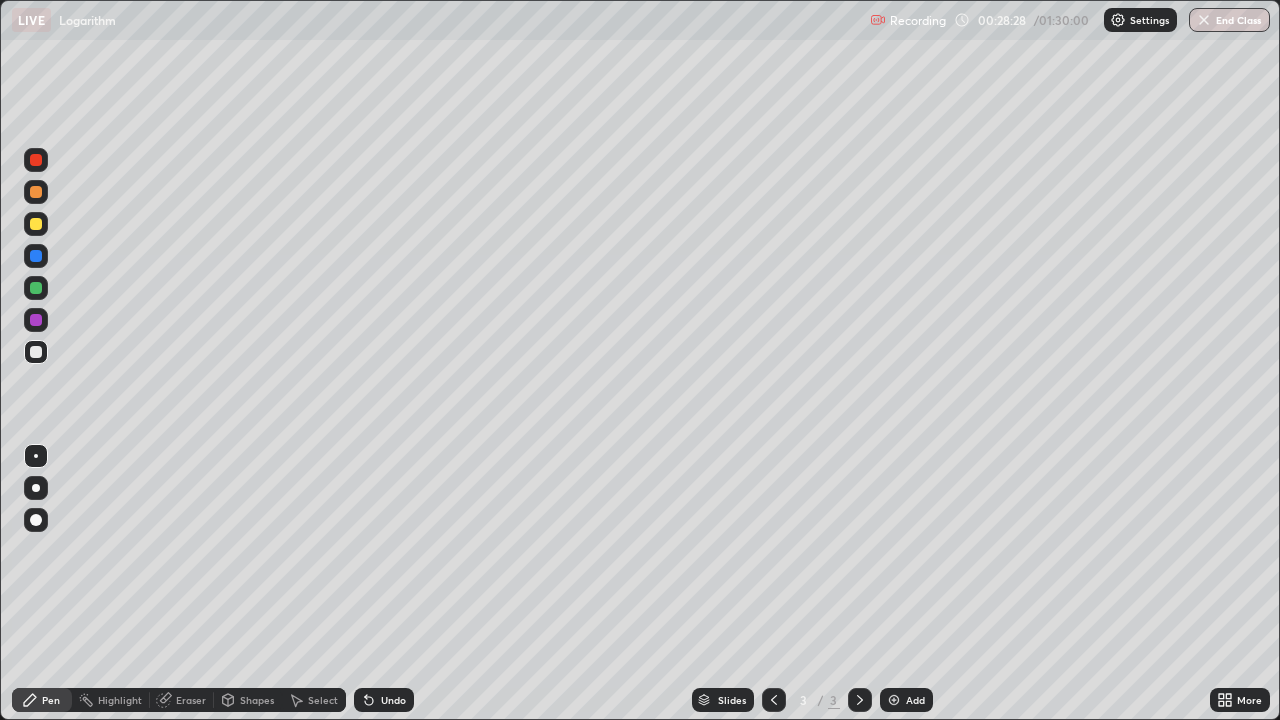 click at bounding box center (36, 352) 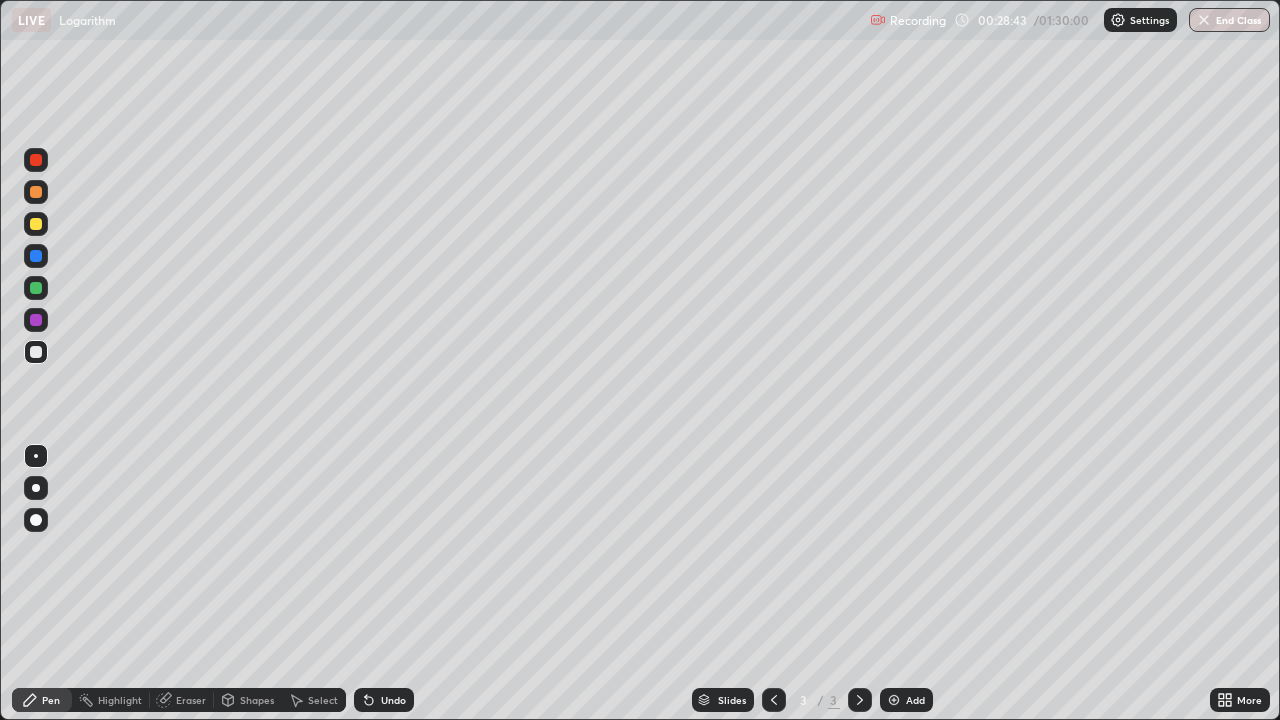 click at bounding box center (36, 352) 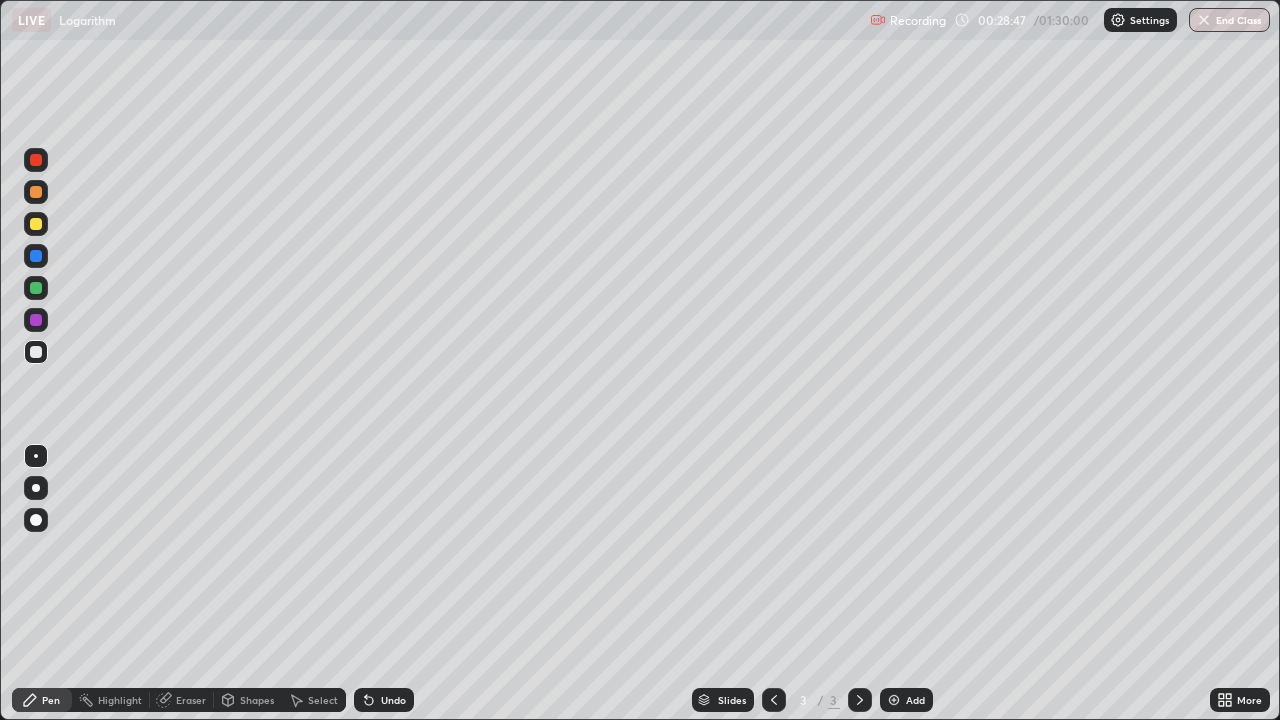 click on "Undo" at bounding box center [384, 700] 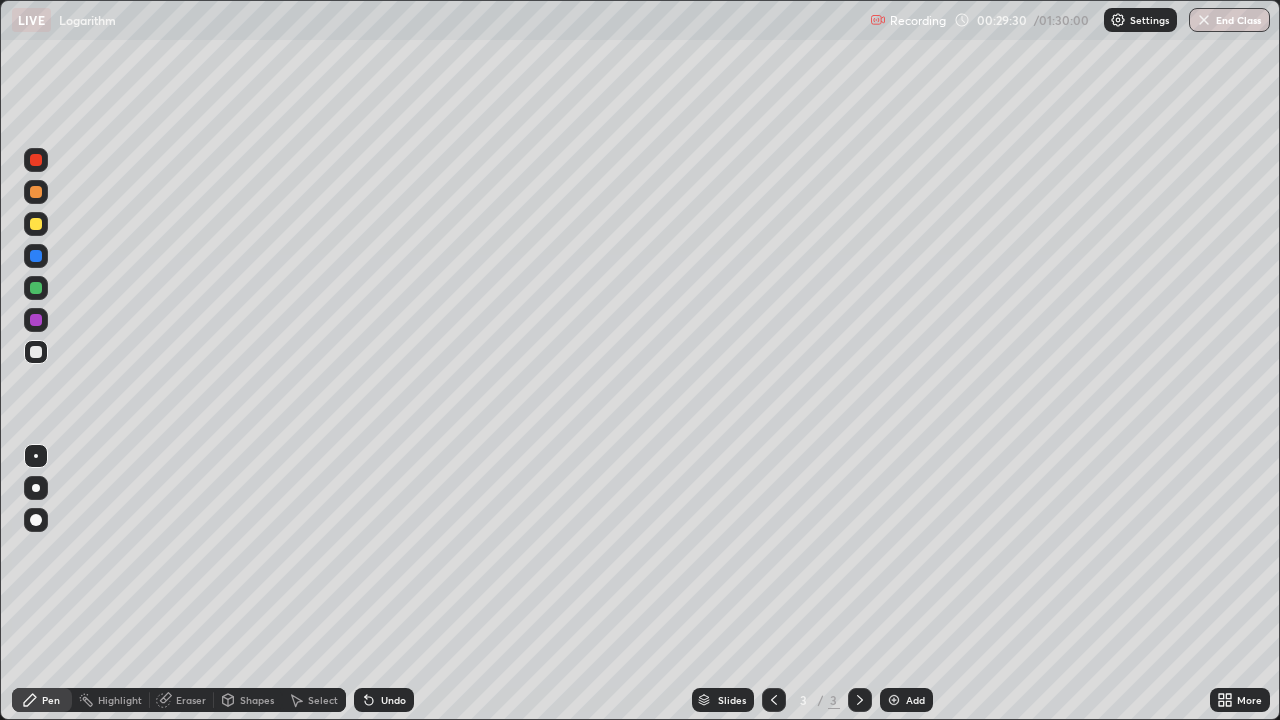 click at bounding box center (36, 288) 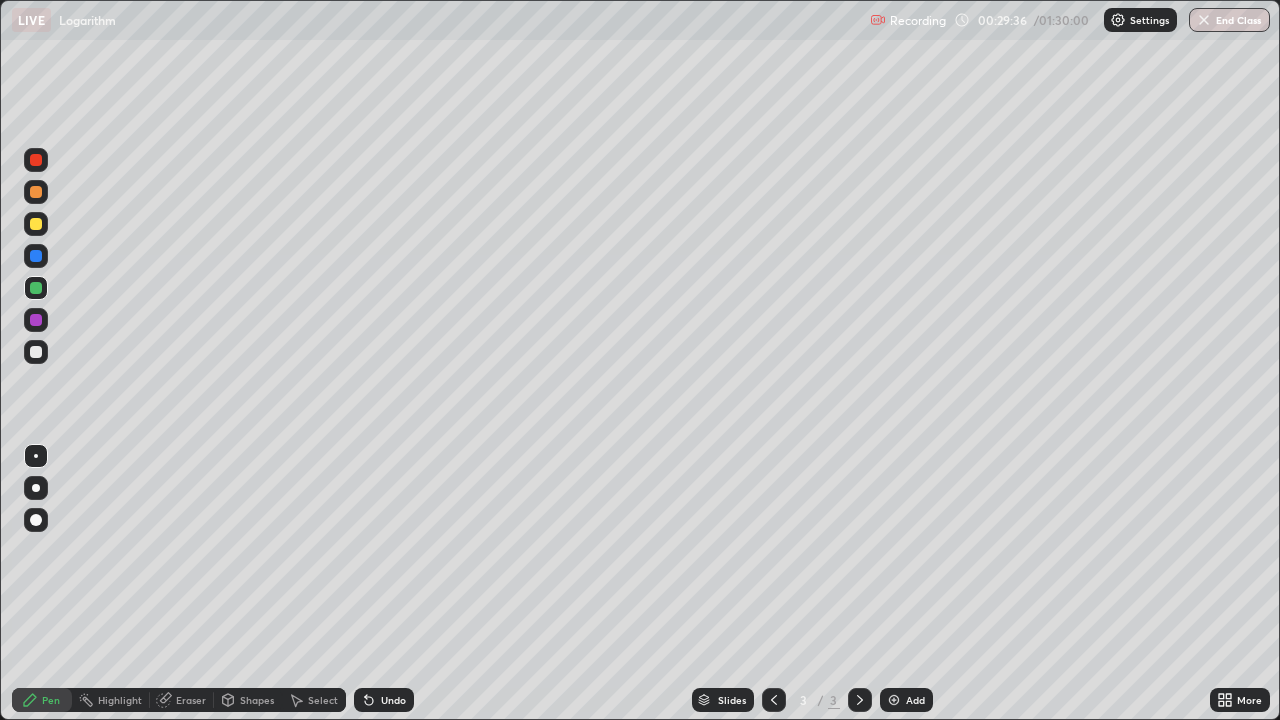 click at bounding box center (36, 352) 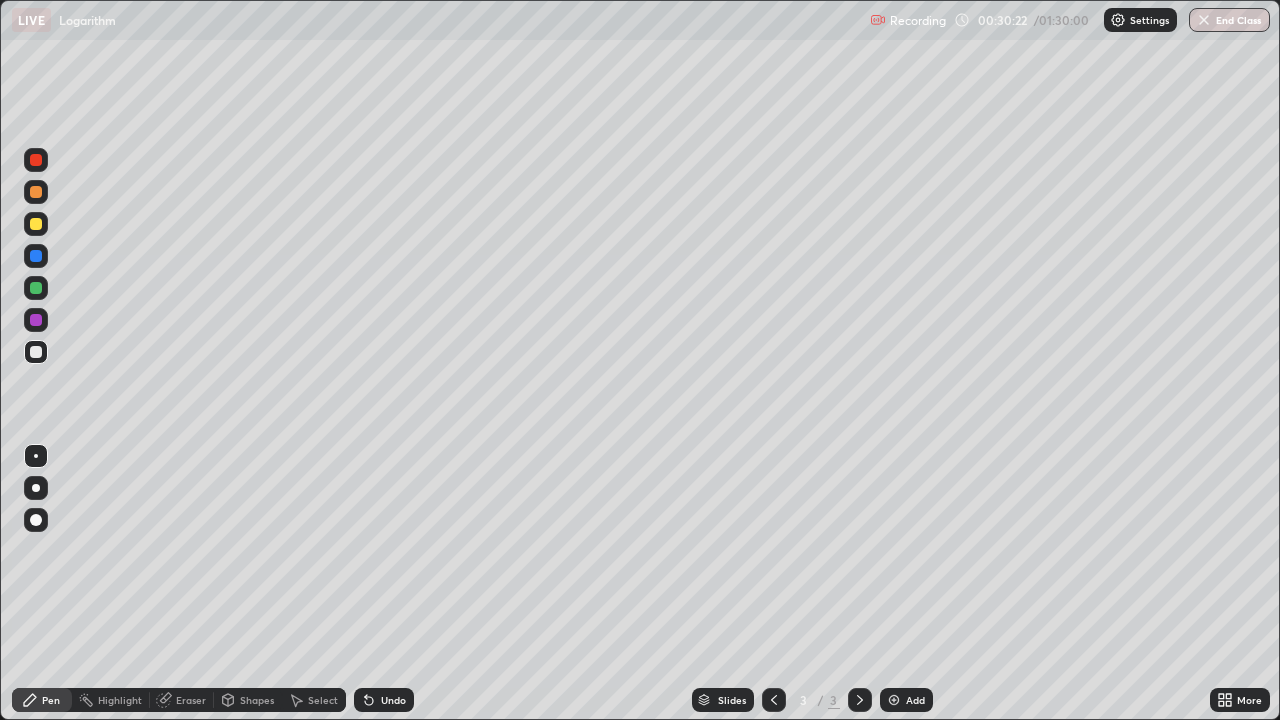 click at bounding box center [36, 320] 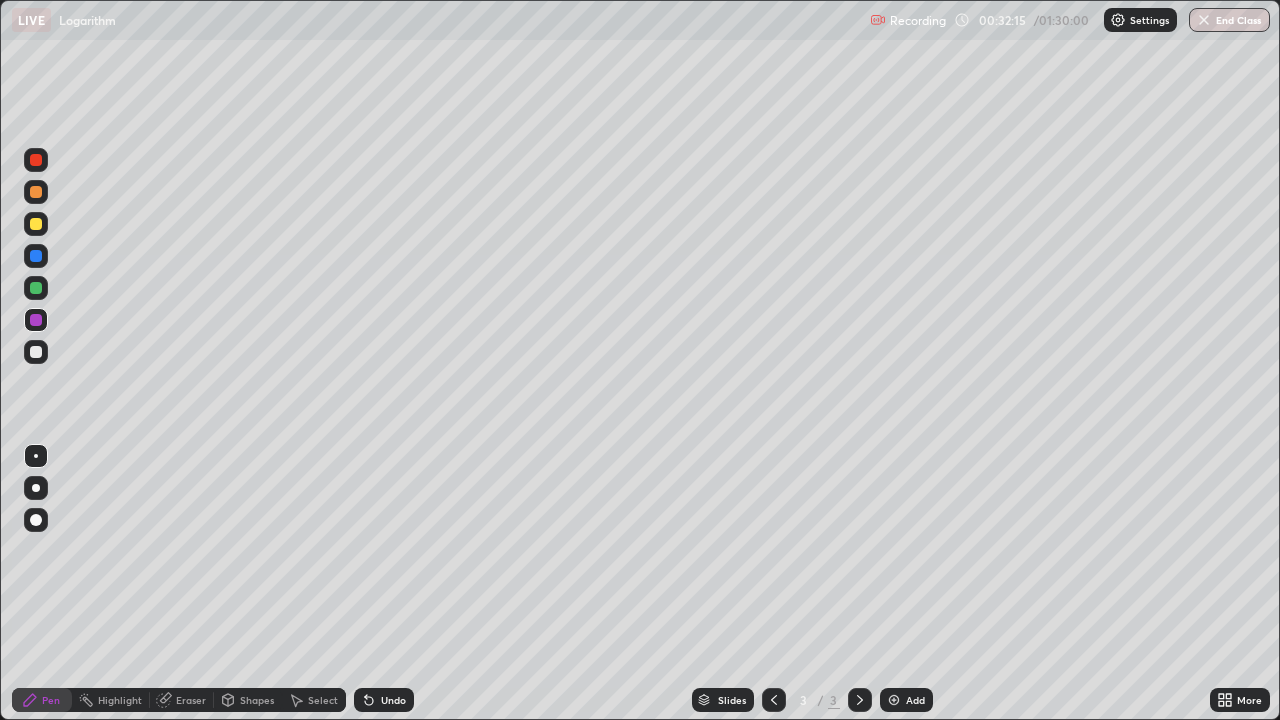 click on "Eraser" at bounding box center (191, 700) 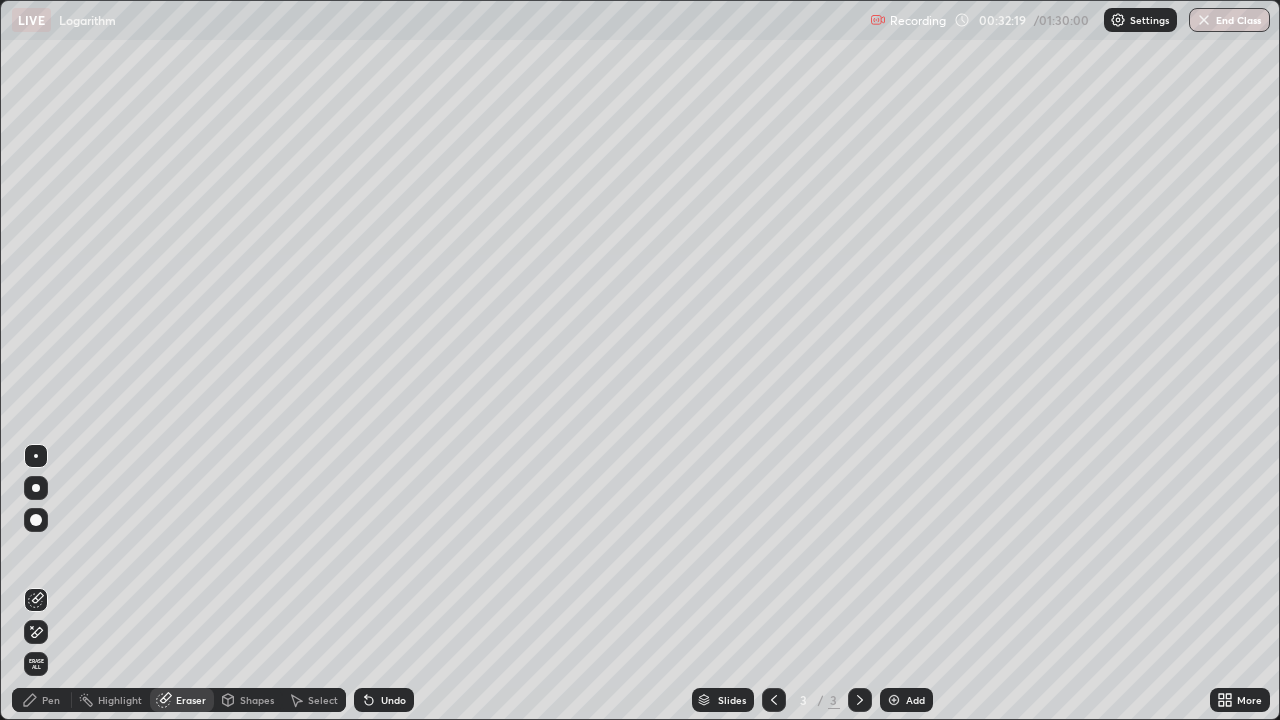click on "Pen" at bounding box center [42, 700] 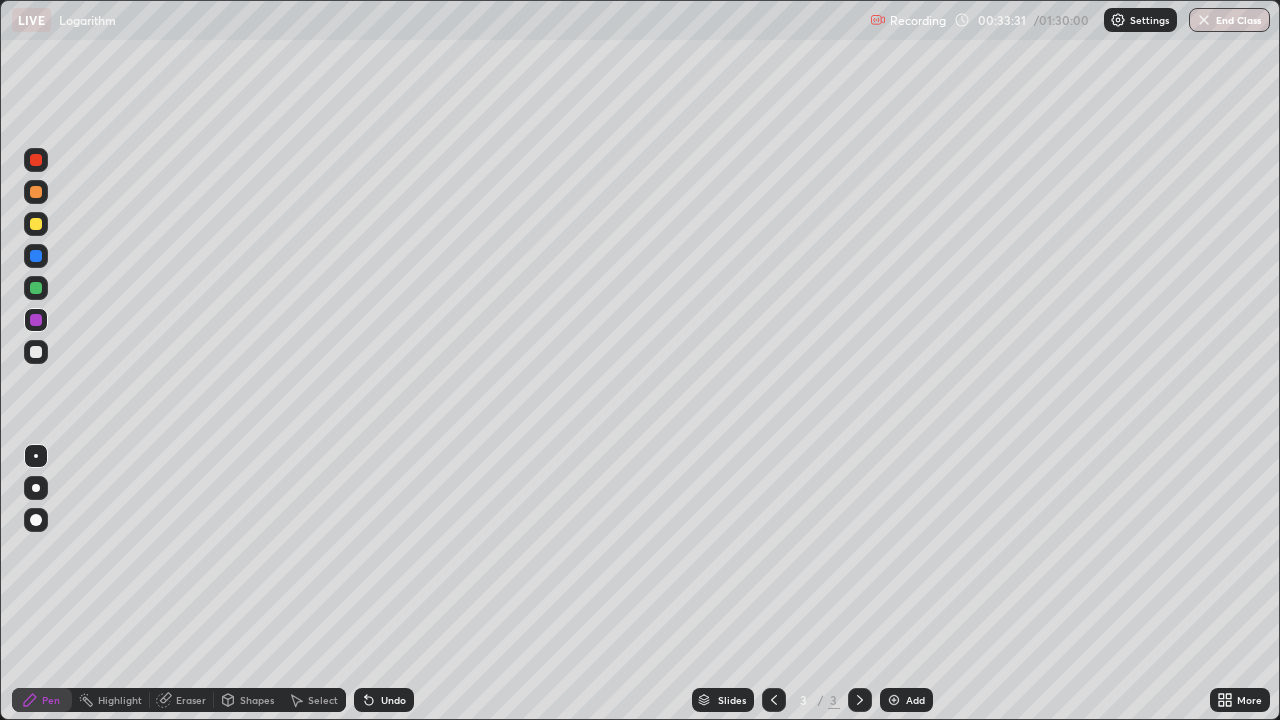 click at bounding box center [36, 224] 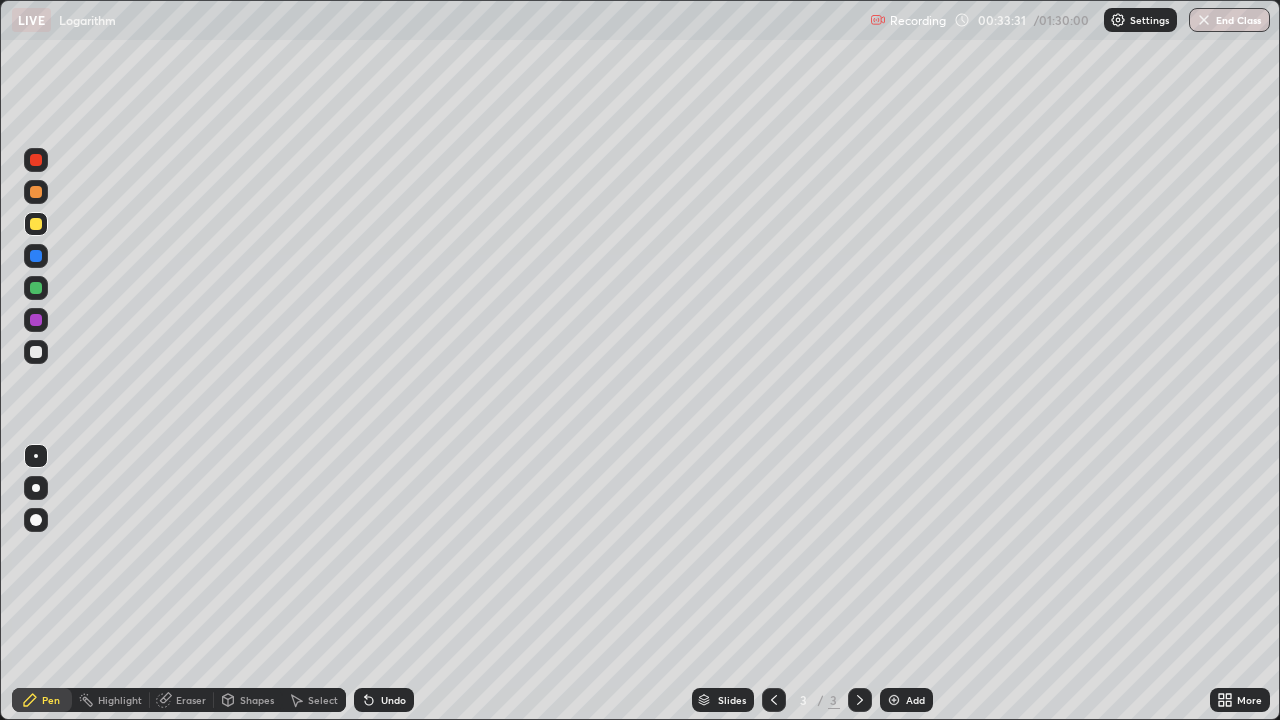 click at bounding box center [36, 192] 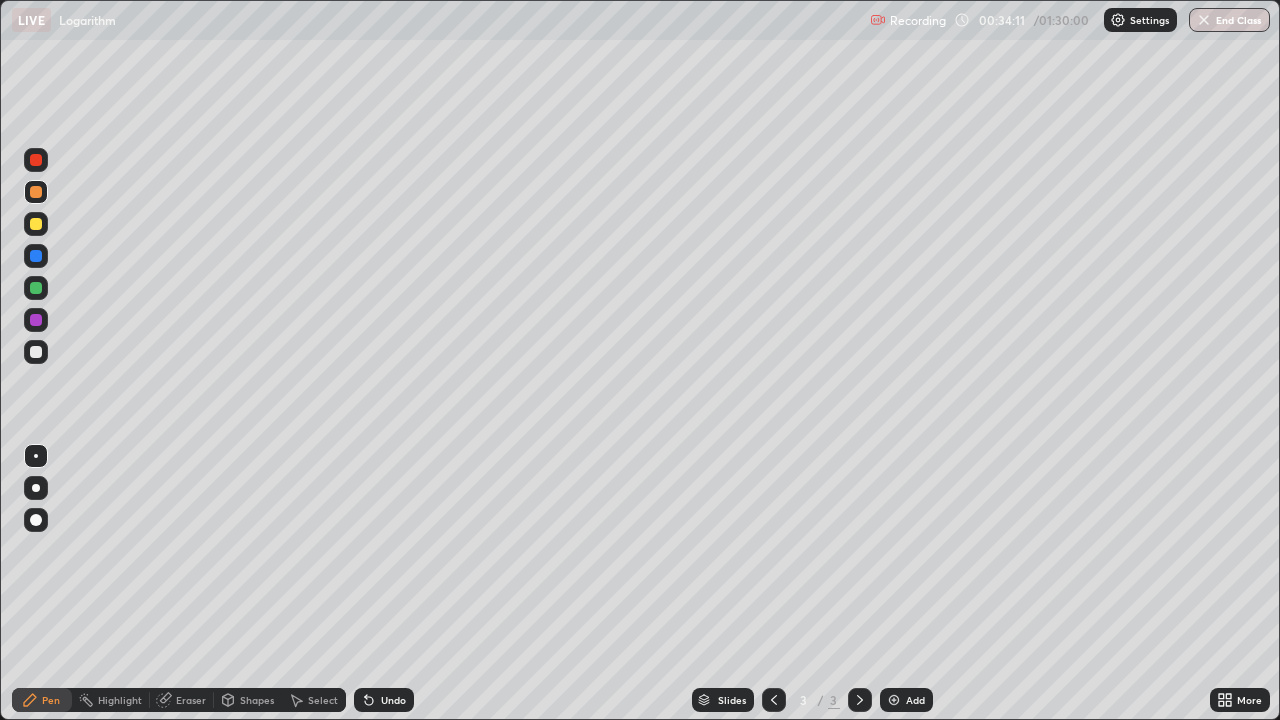 click on "Add" at bounding box center [915, 700] 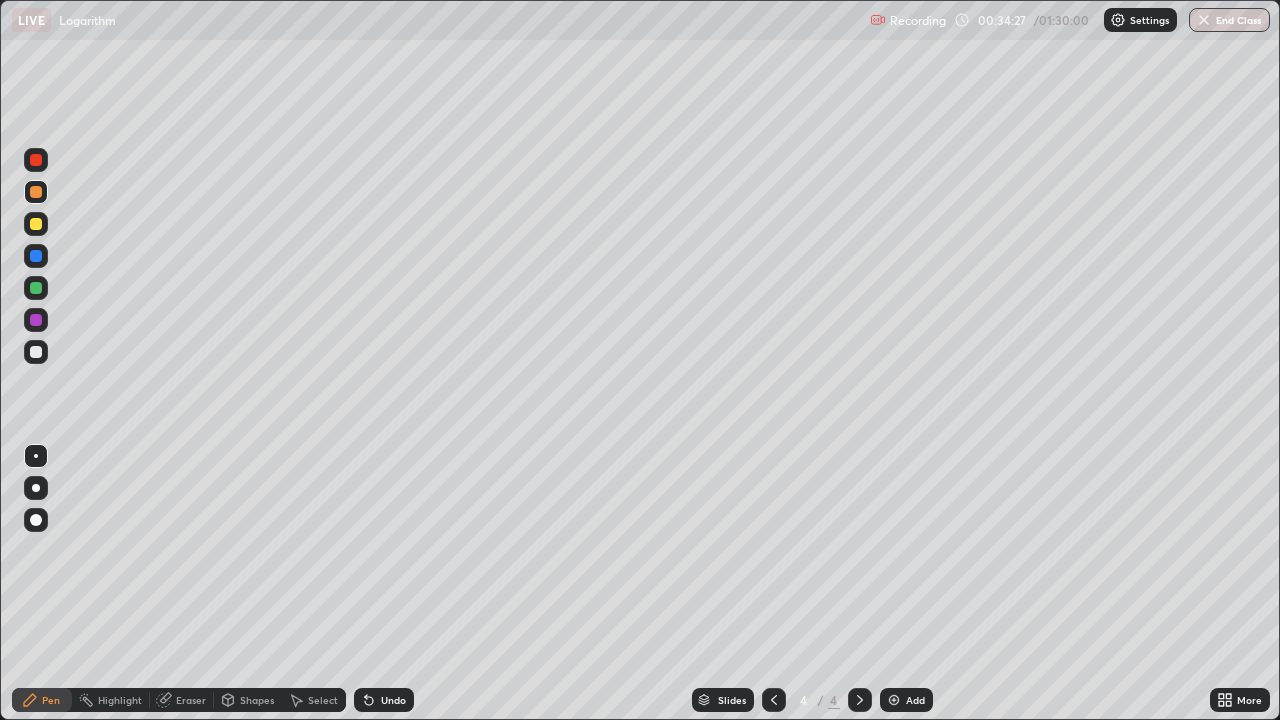 click at bounding box center (36, 352) 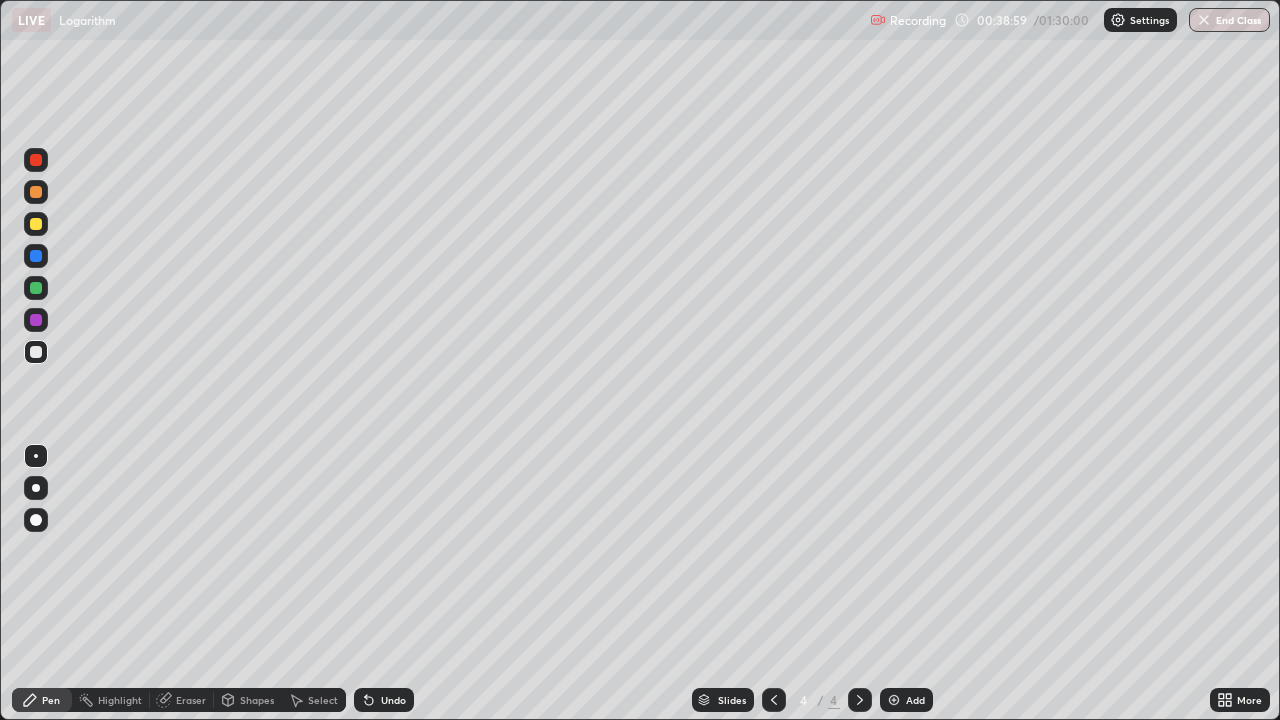 click on "Eraser" at bounding box center [191, 700] 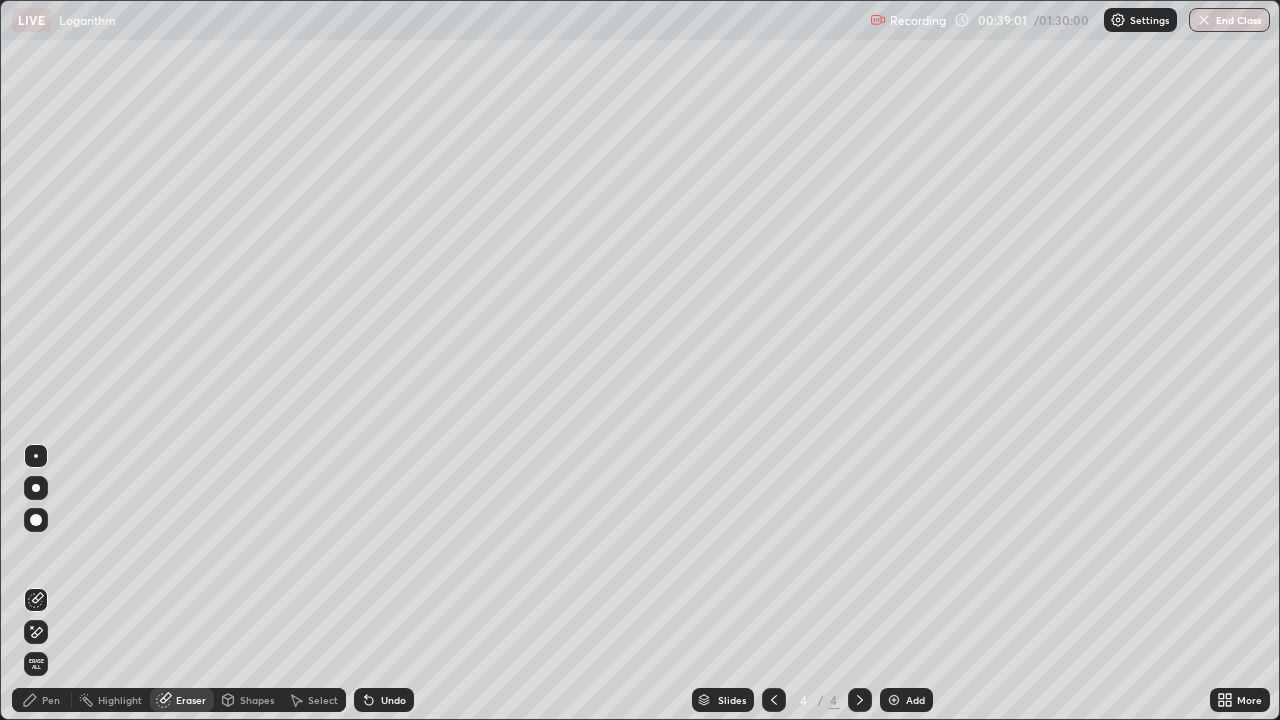 click on "Pen" at bounding box center (51, 700) 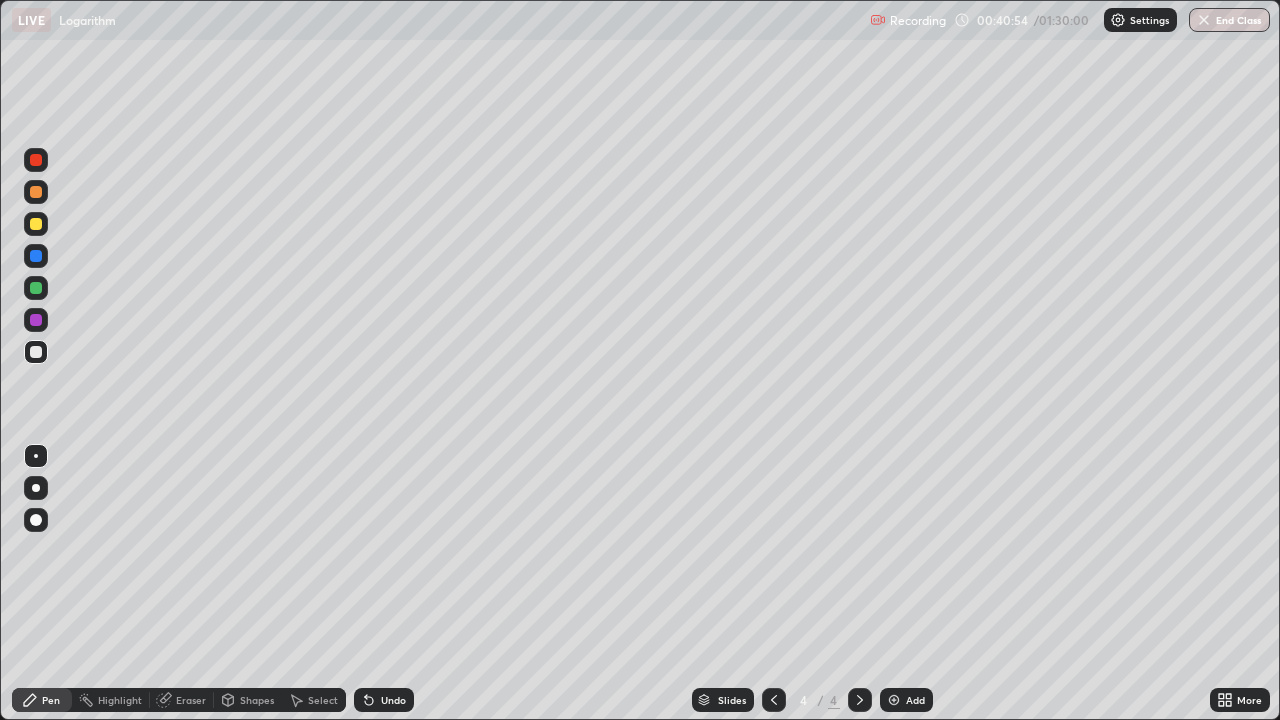 click at bounding box center (894, 700) 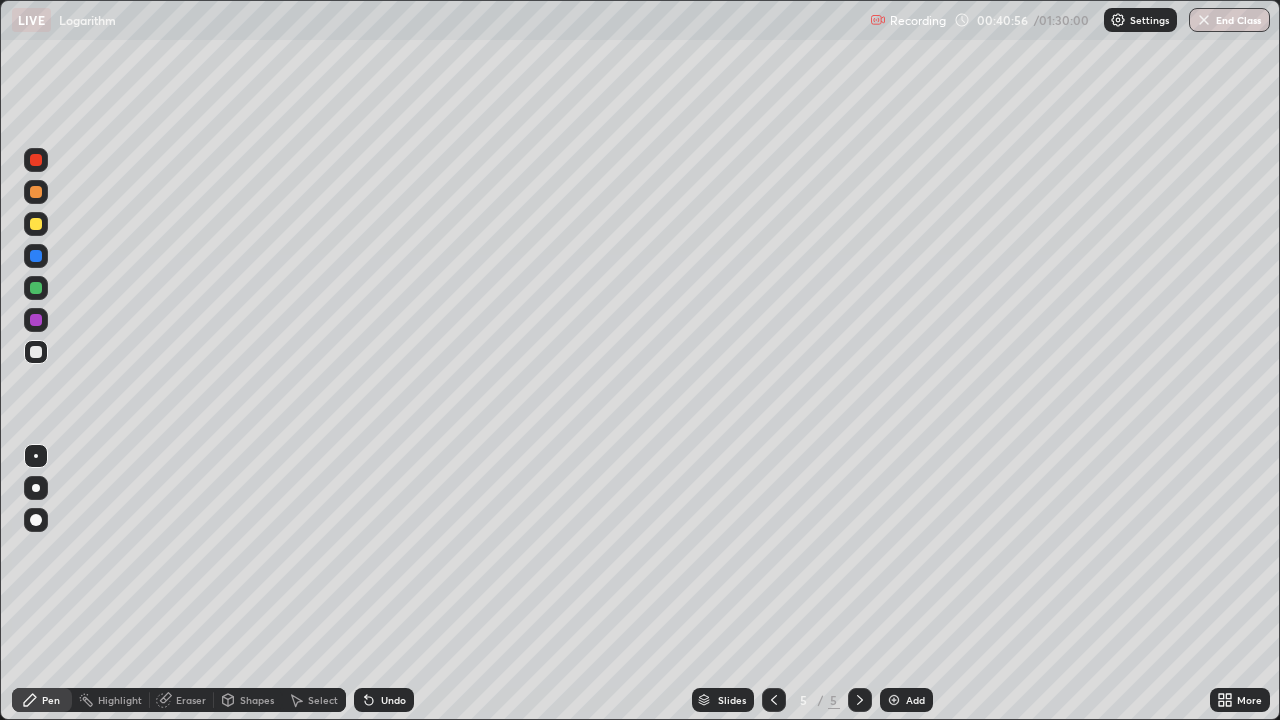 click at bounding box center (36, 224) 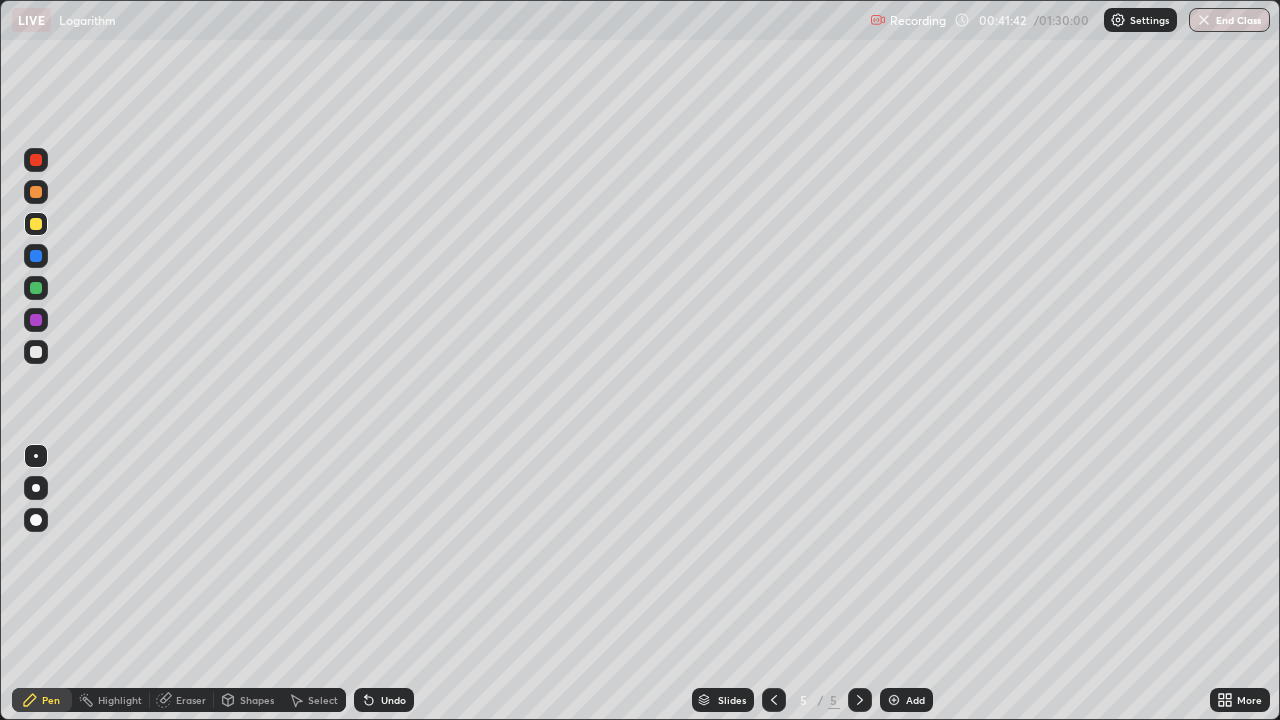click on "Undo" at bounding box center [393, 700] 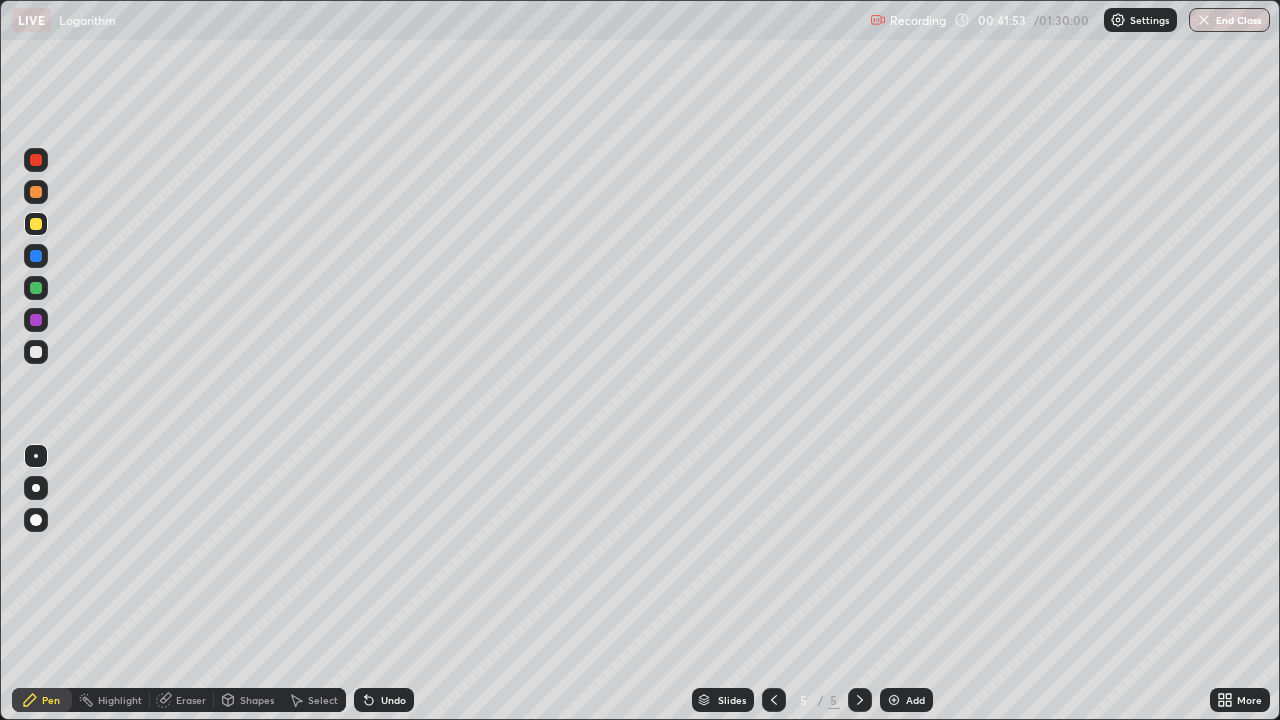 click at bounding box center (36, 320) 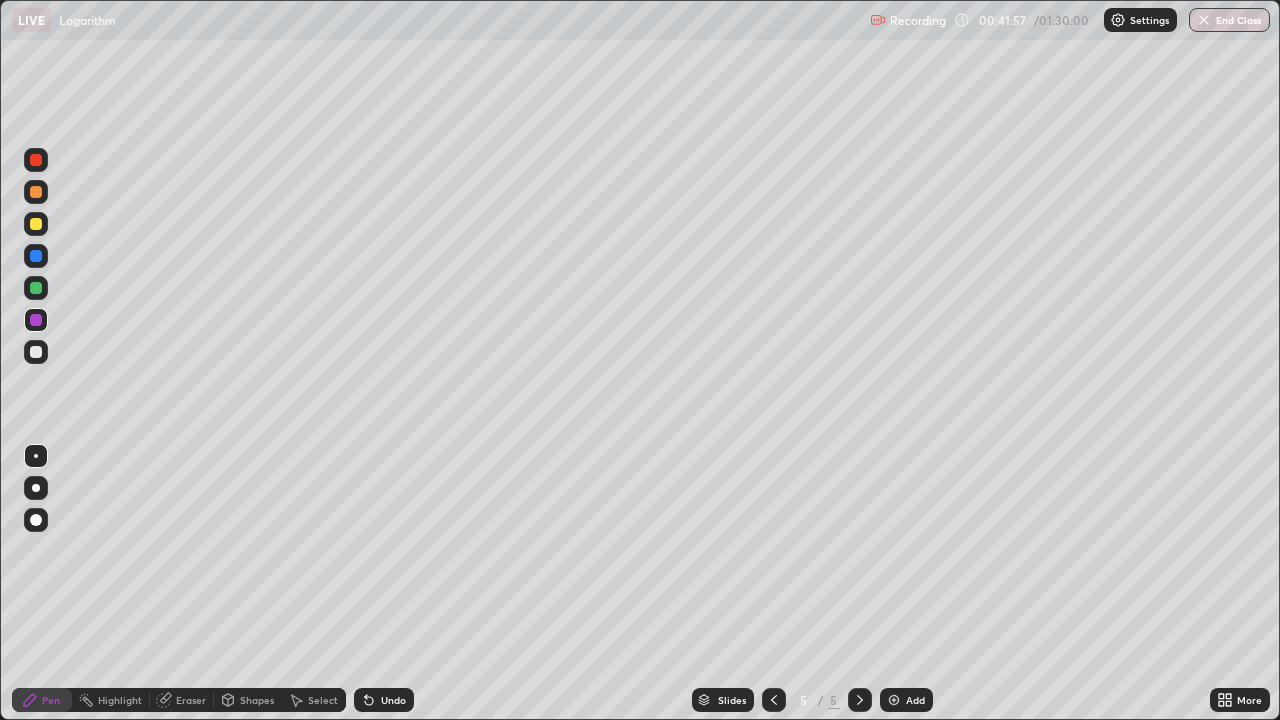 click at bounding box center [36, 352] 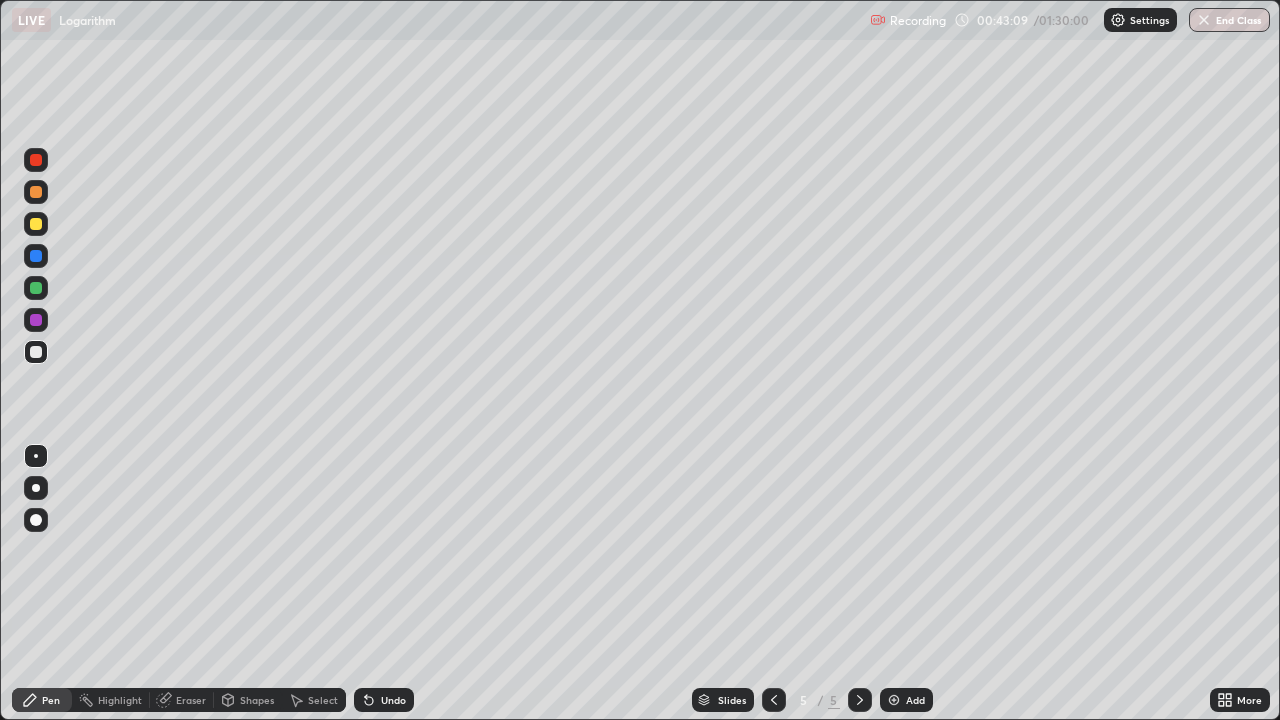 click at bounding box center (36, 352) 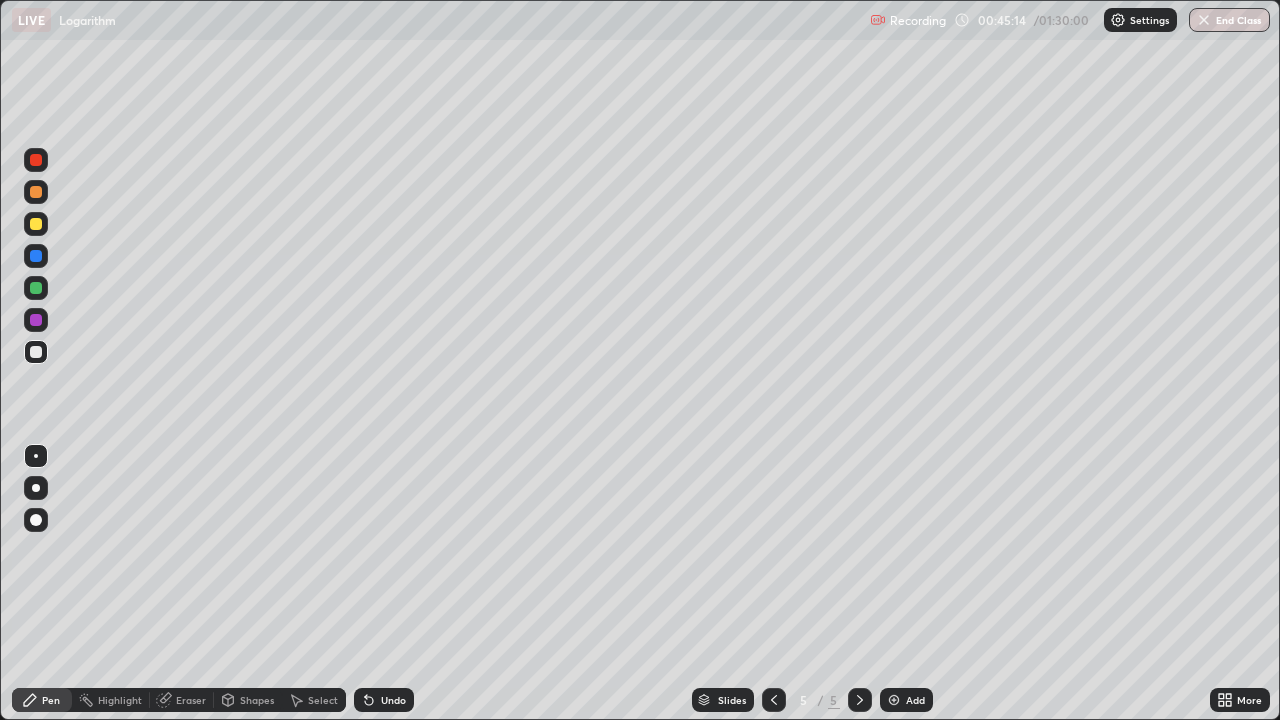 click on "Undo" at bounding box center (393, 700) 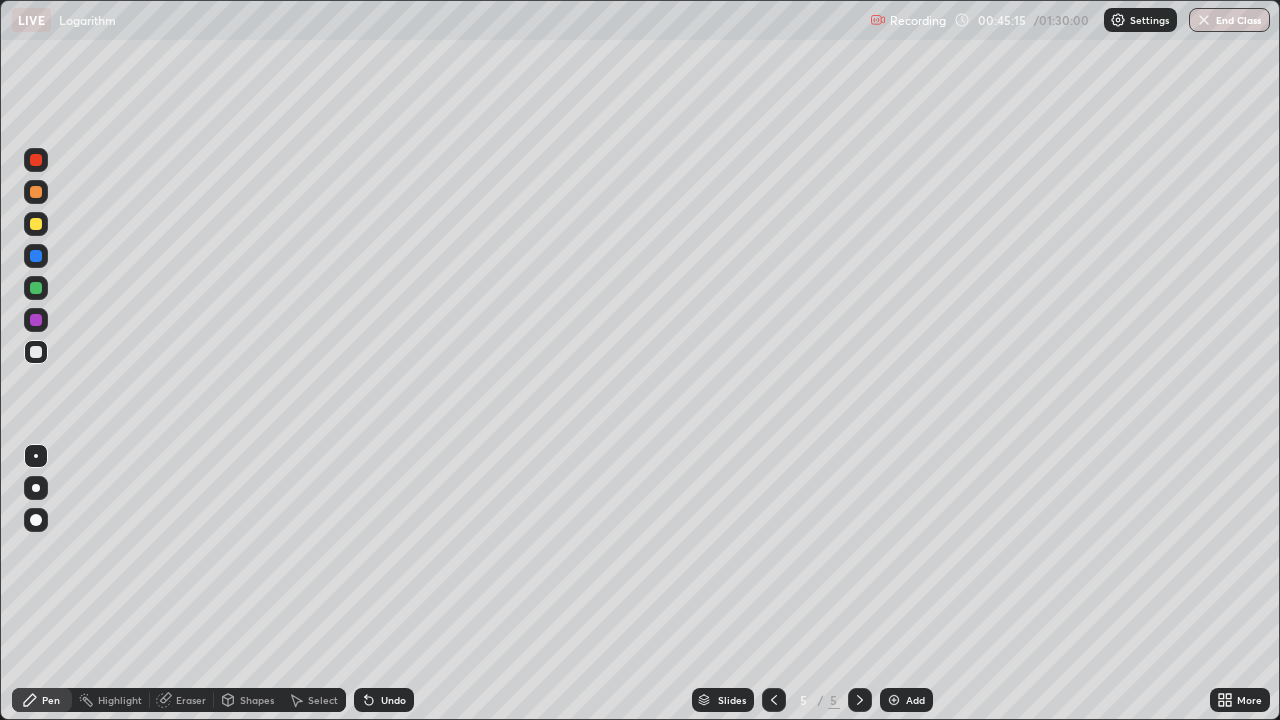 click on "Undo" at bounding box center [384, 700] 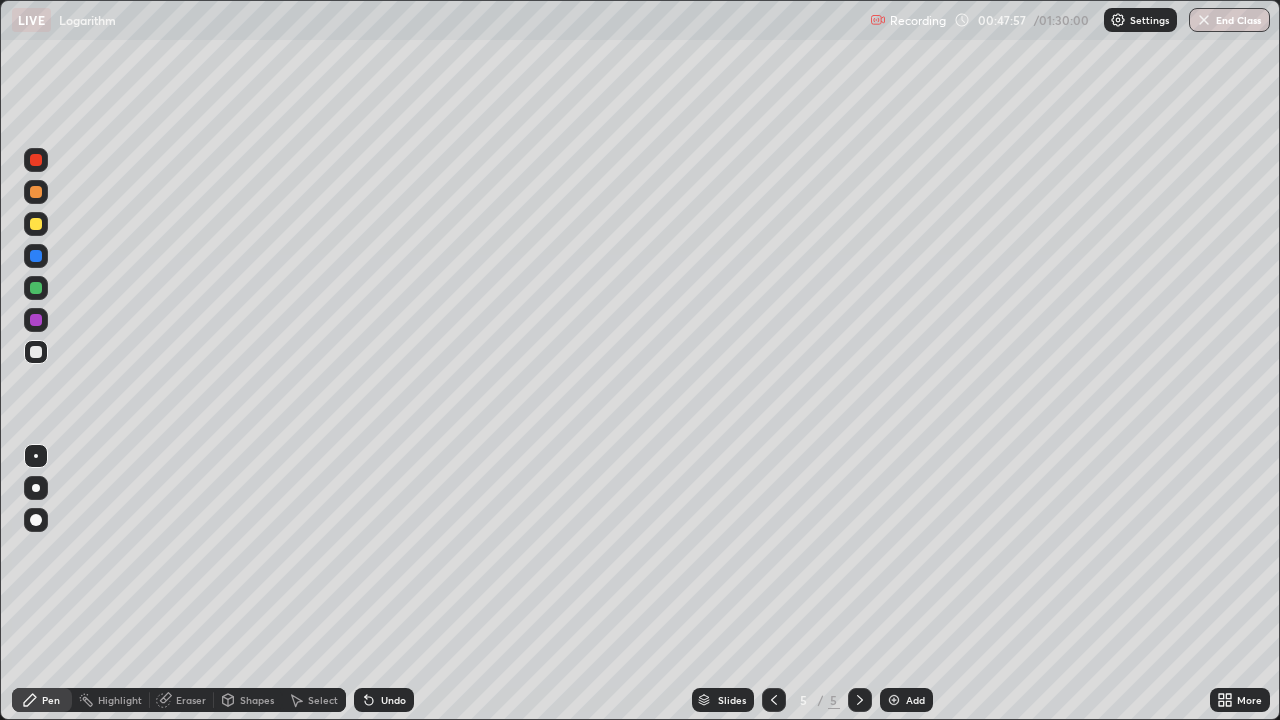 click on "Add" at bounding box center (906, 700) 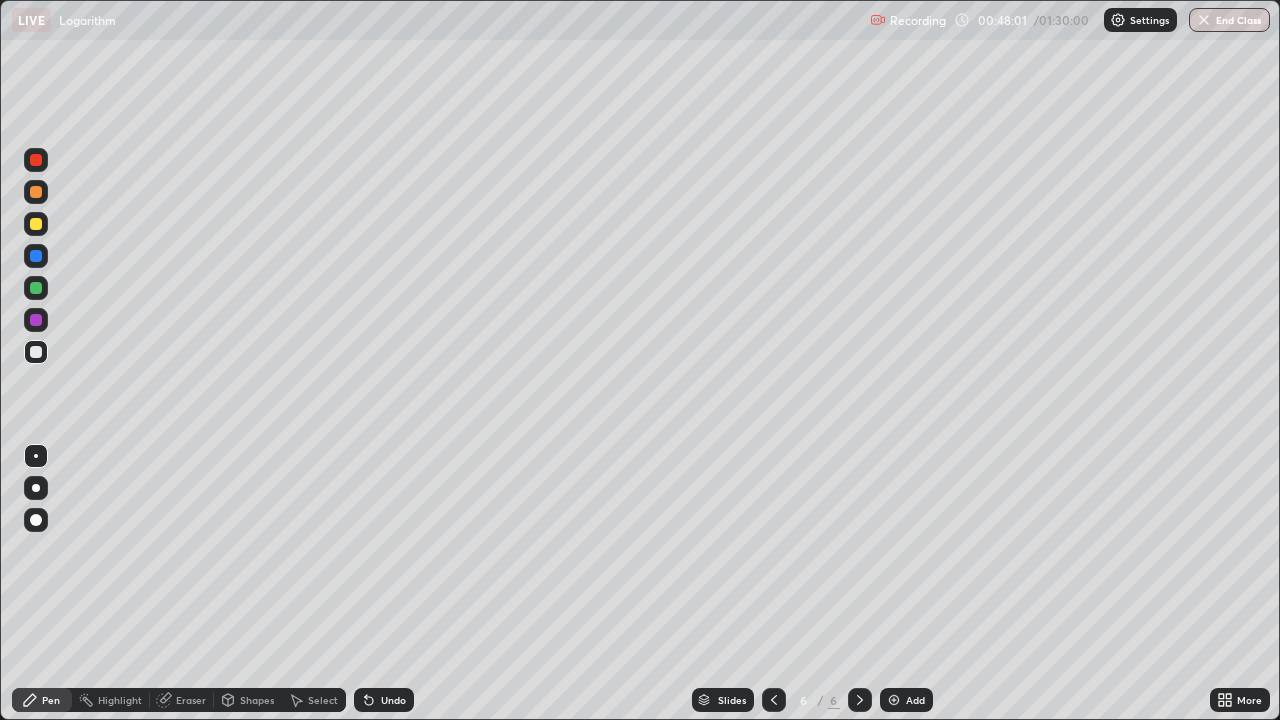 click at bounding box center [36, 224] 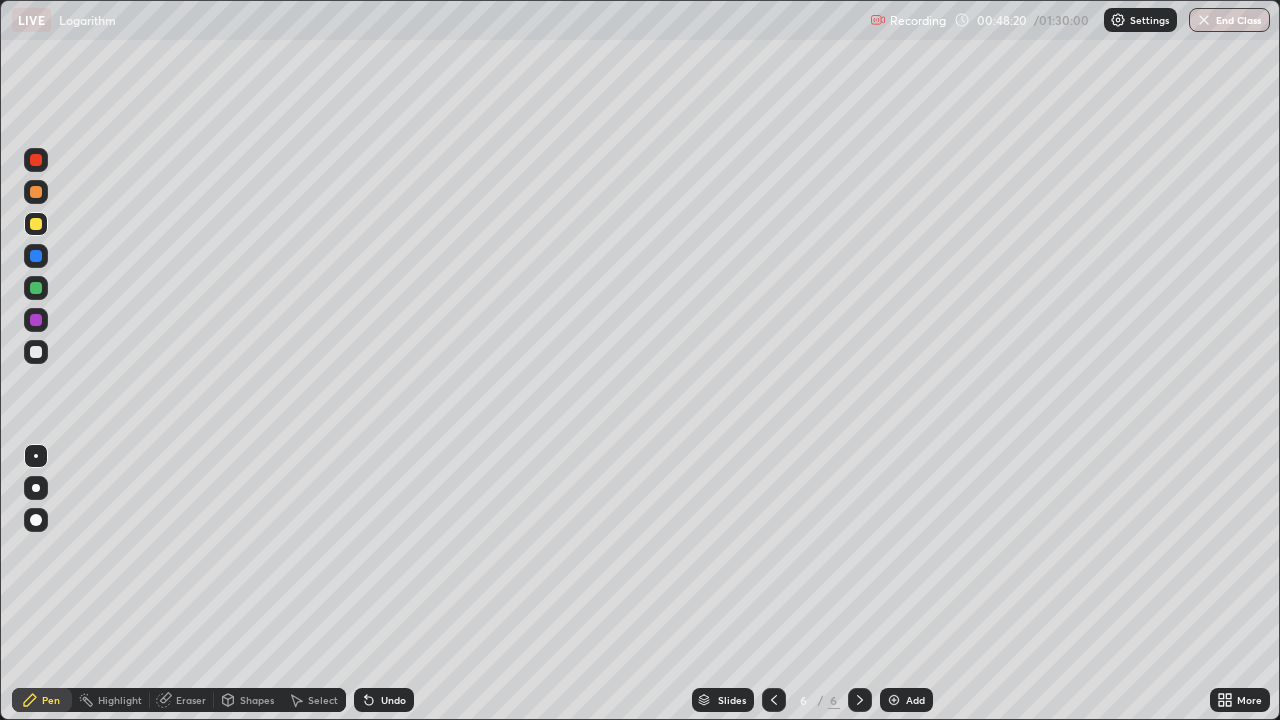 click at bounding box center [36, 352] 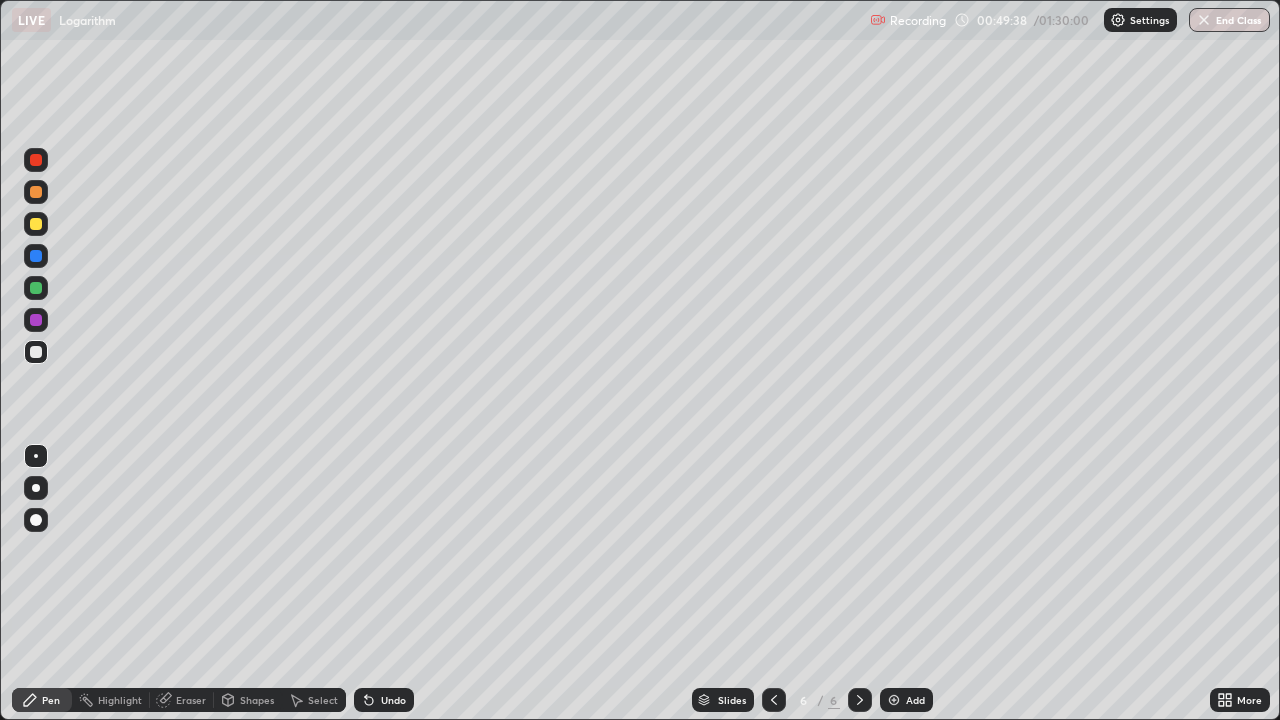 click at bounding box center (36, 224) 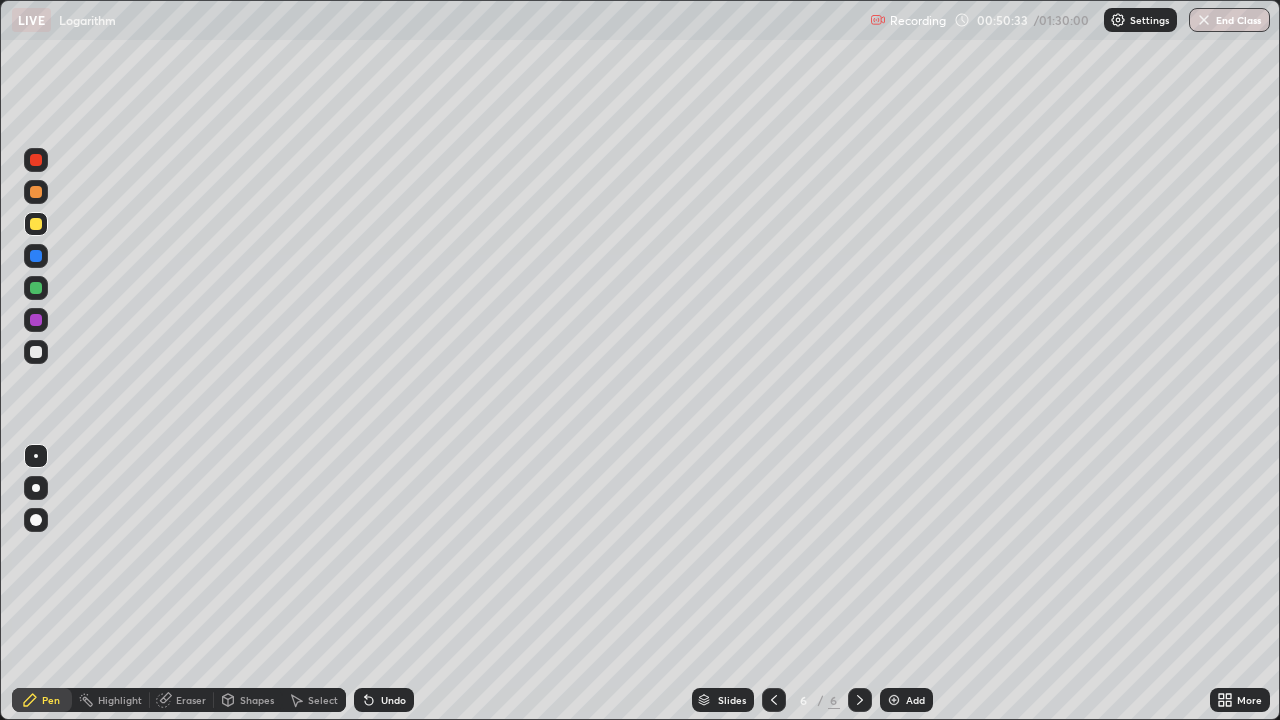 click at bounding box center (36, 352) 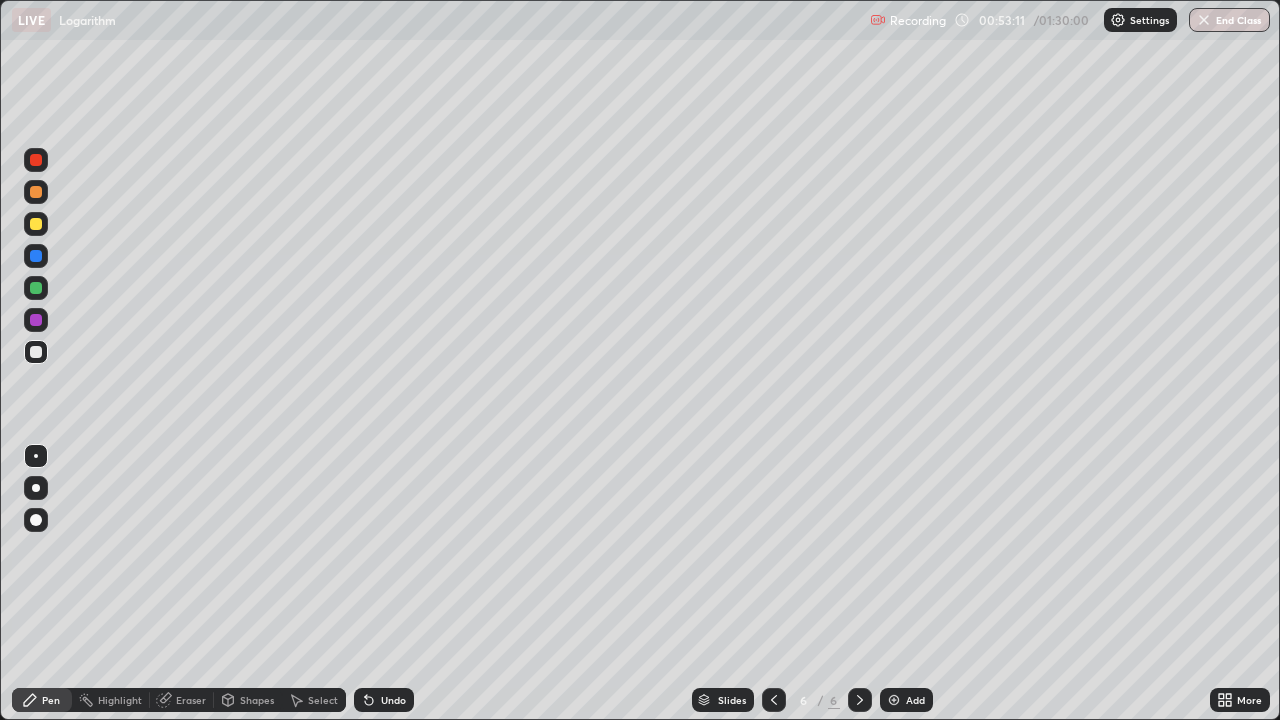 click at bounding box center [36, 192] 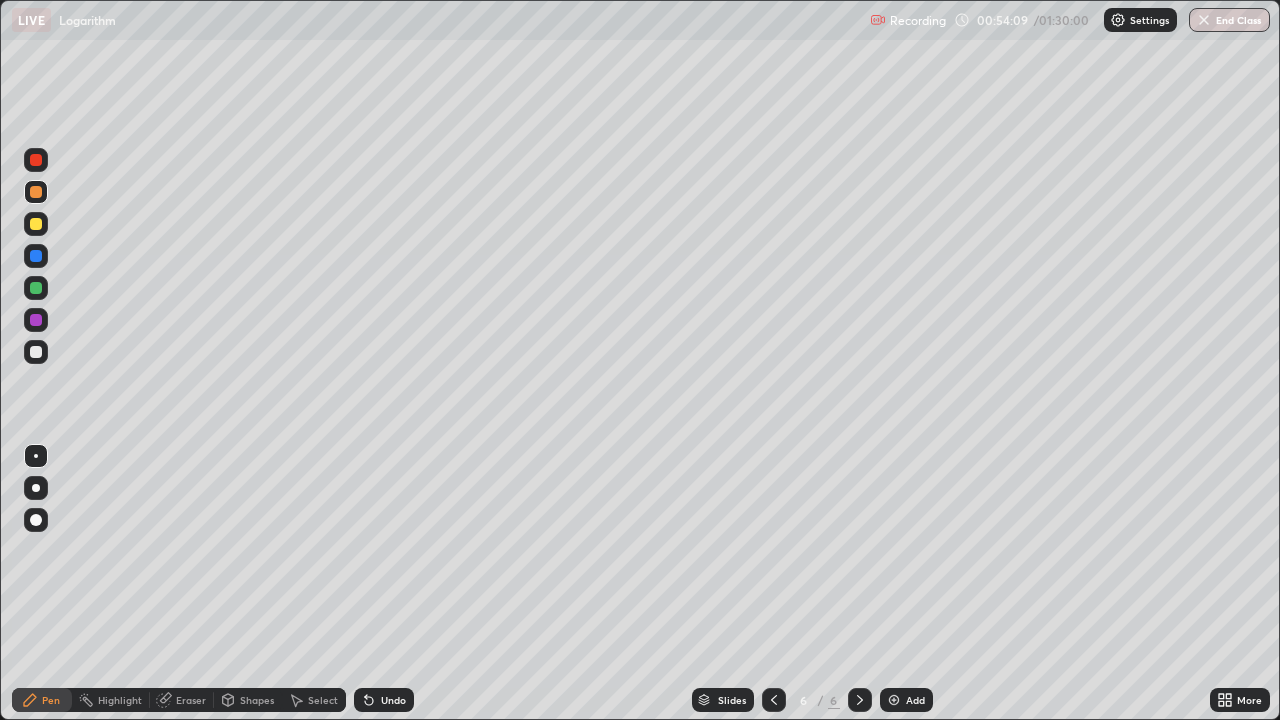 click at bounding box center (894, 700) 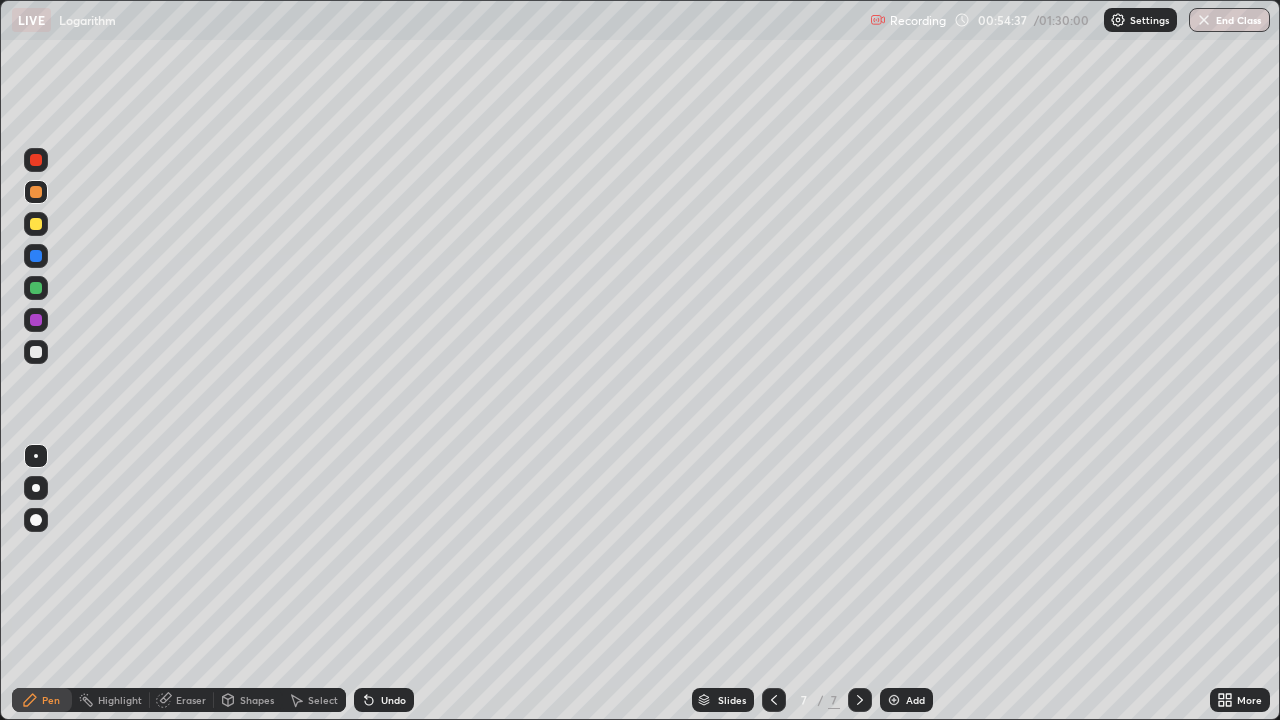 click at bounding box center [36, 352] 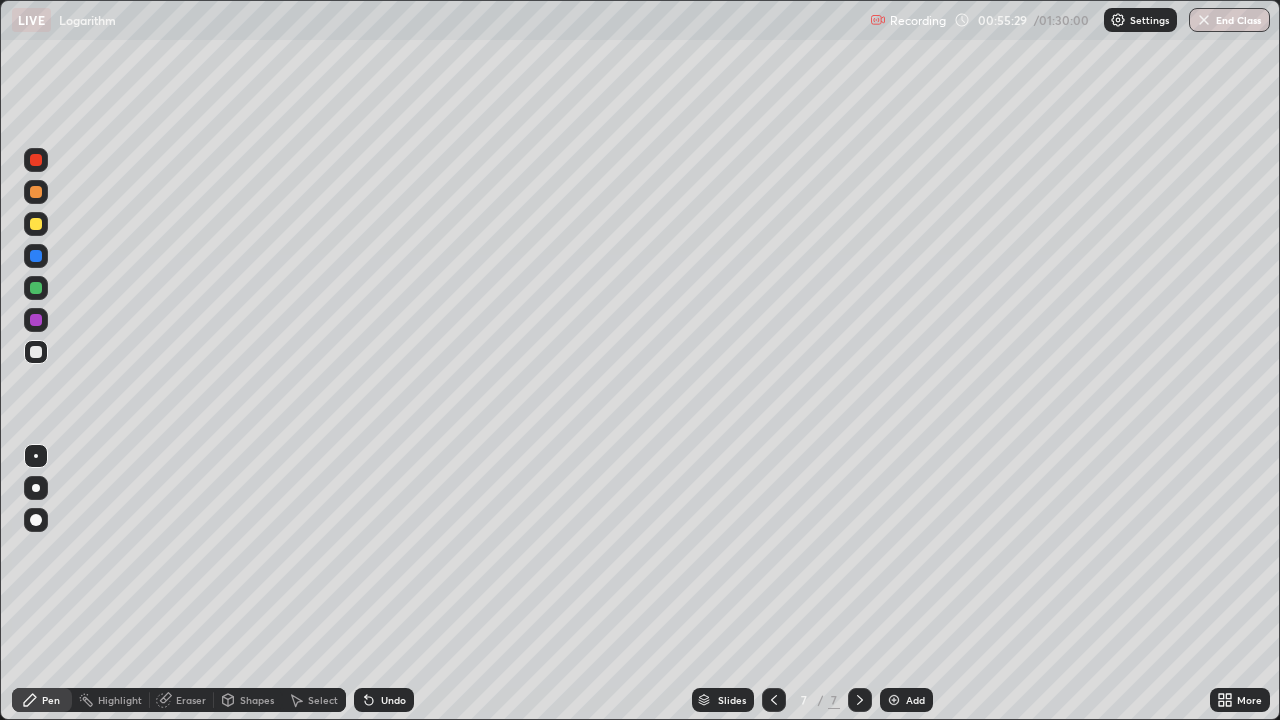 click at bounding box center (36, 320) 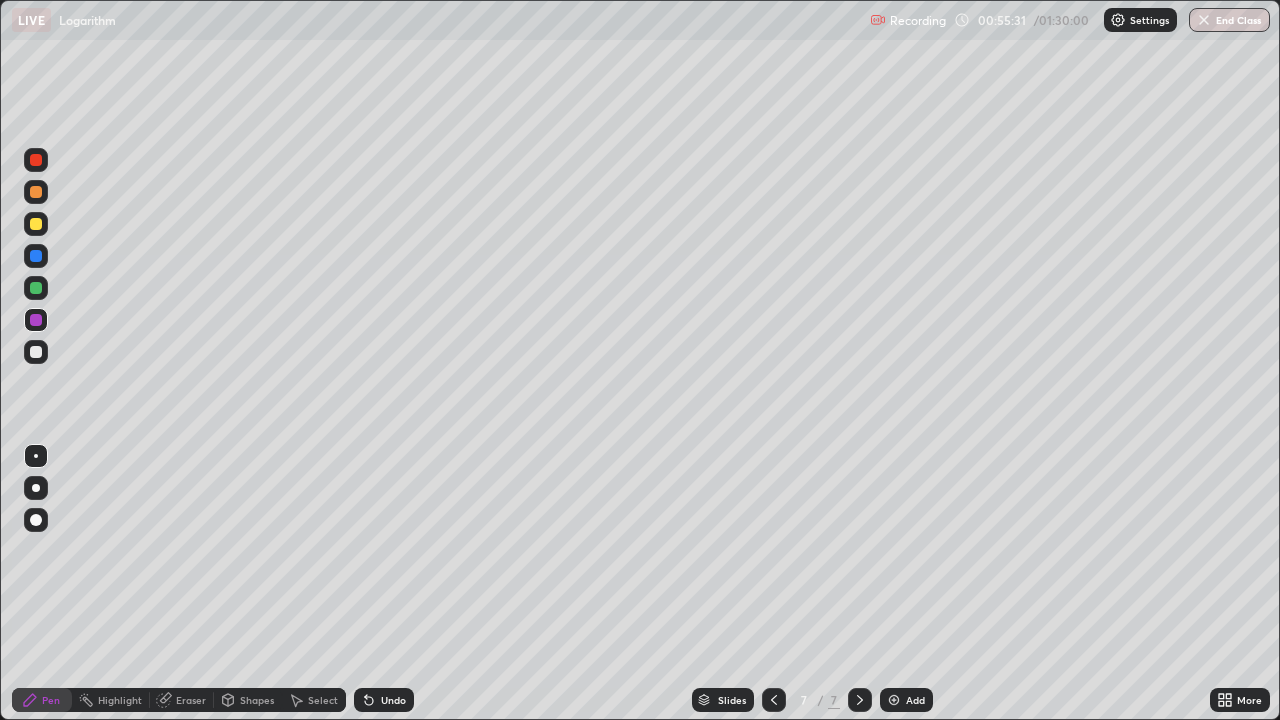 click at bounding box center [36, 352] 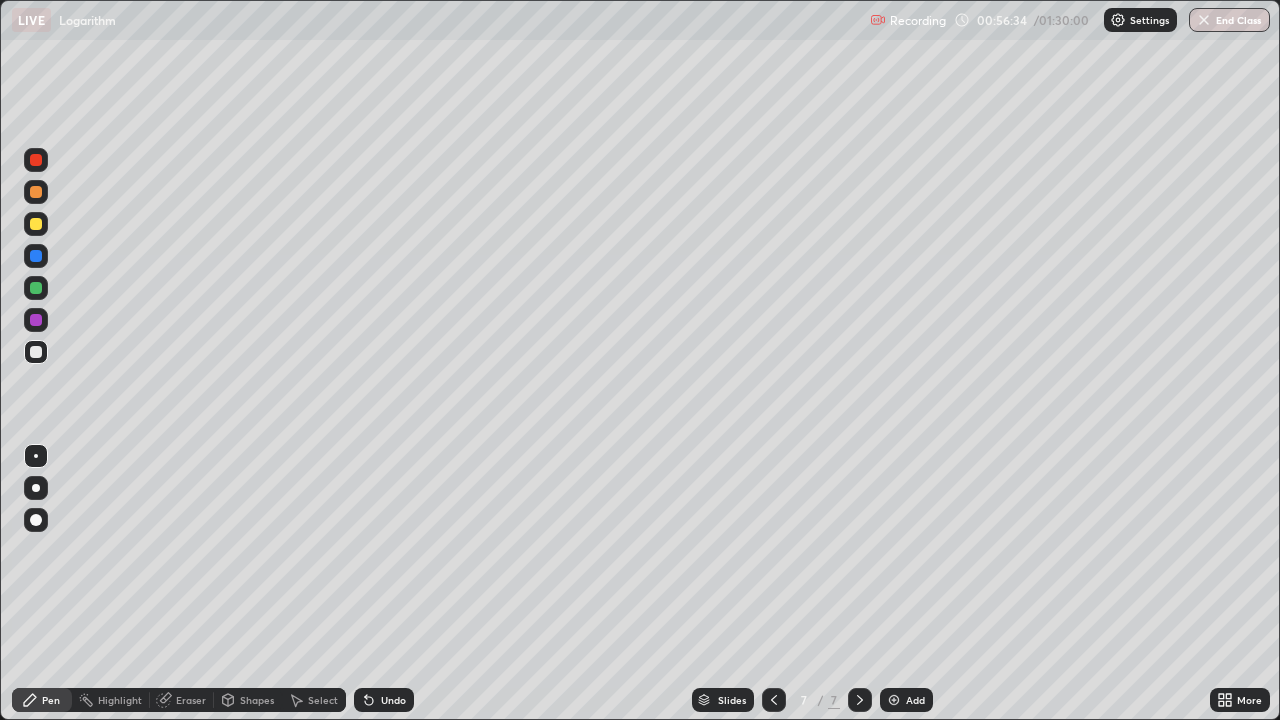 click on "Eraser" at bounding box center (191, 700) 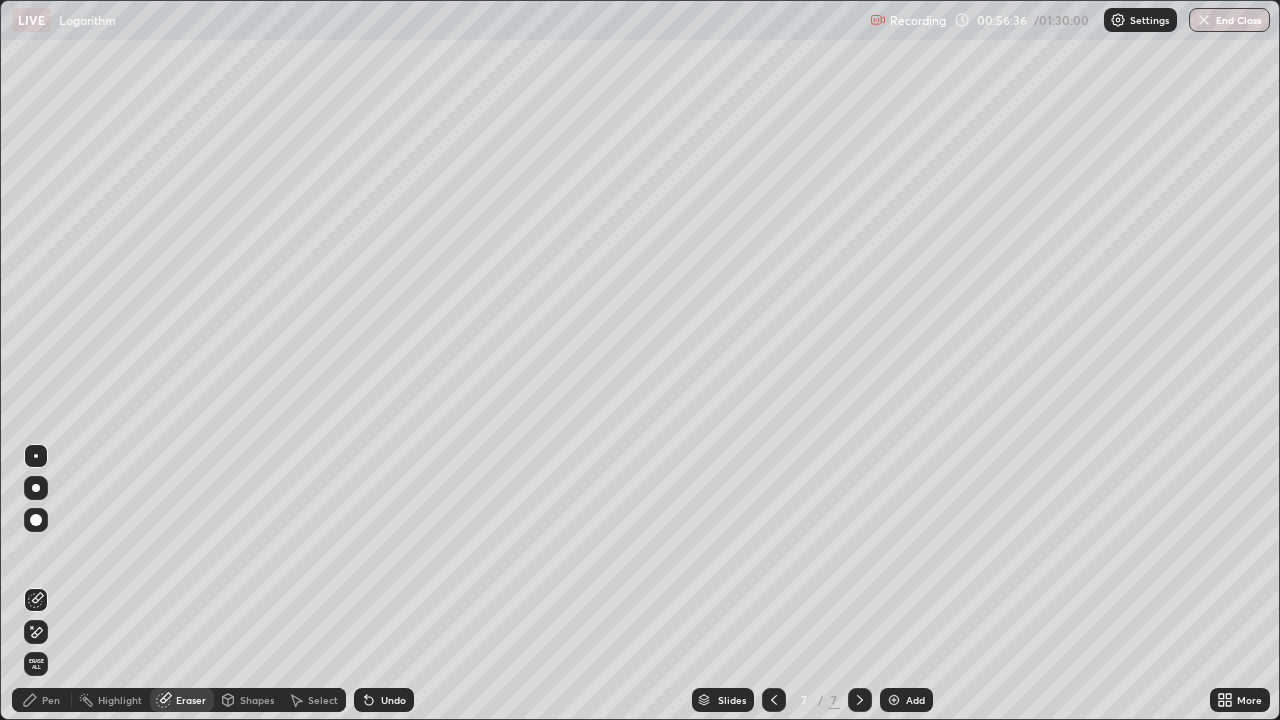 click on "Pen" at bounding box center [42, 700] 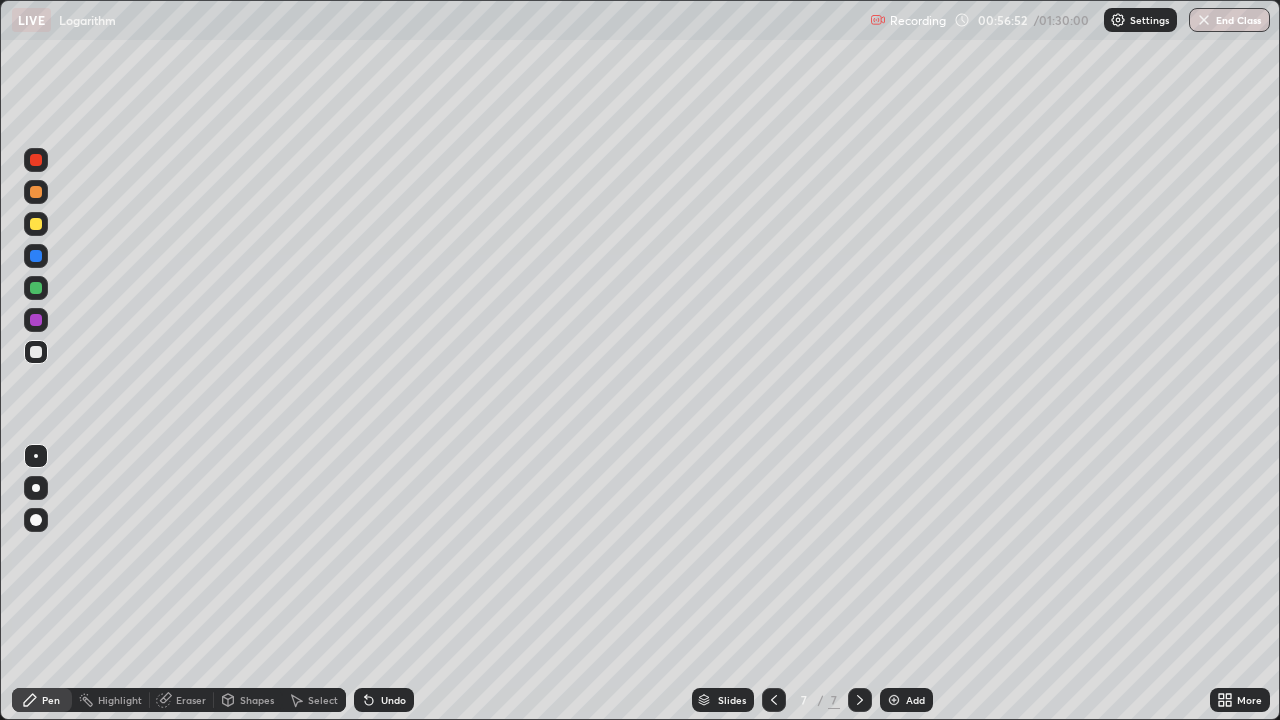 click at bounding box center (36, 224) 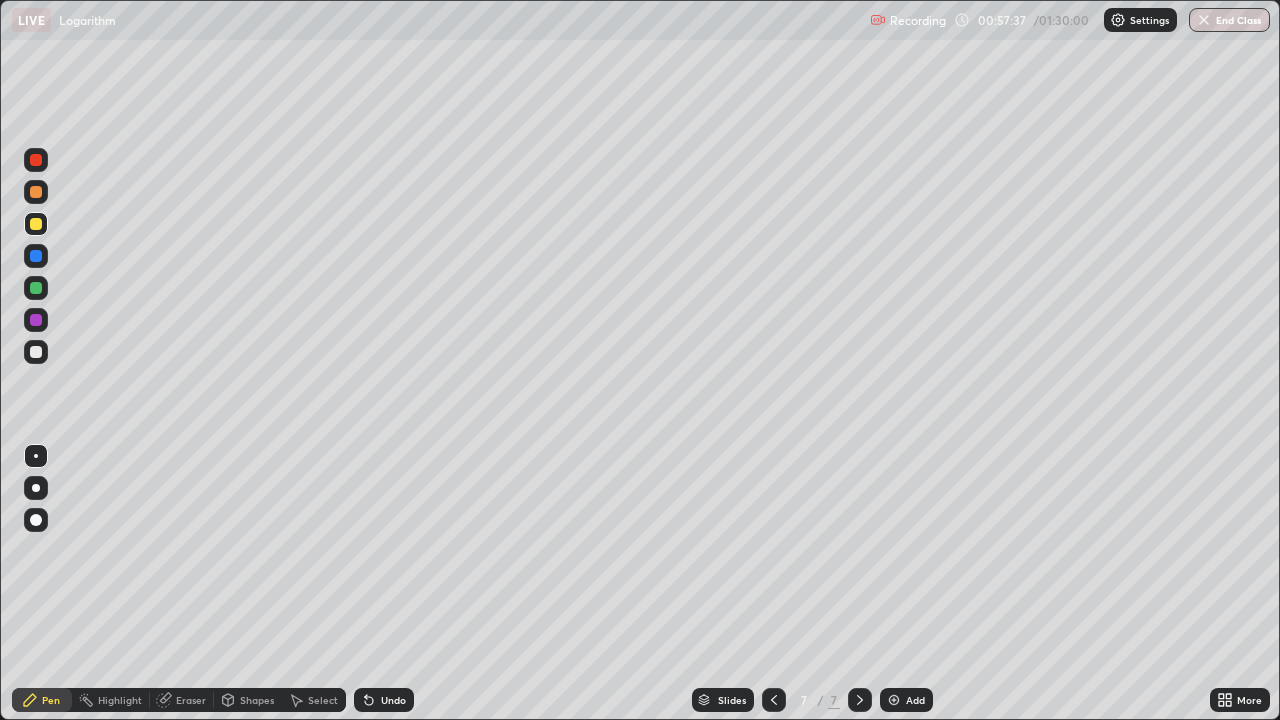 click at bounding box center (36, 352) 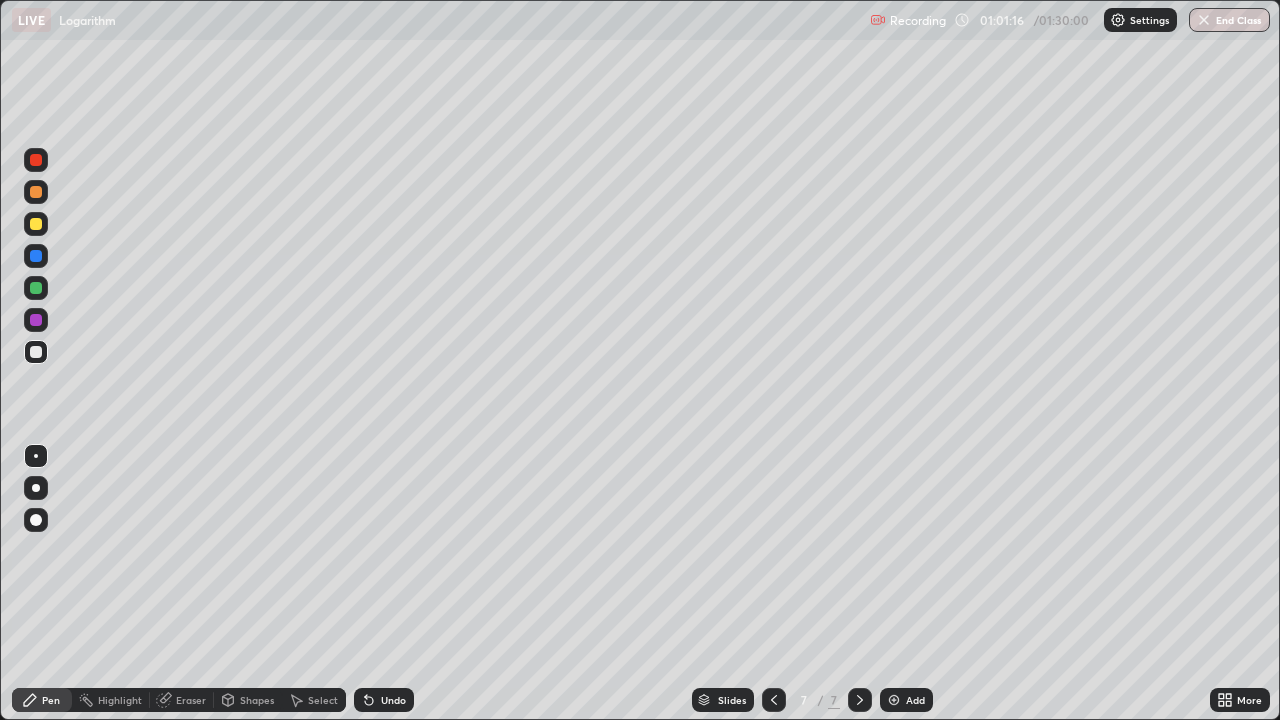 click on "Add" at bounding box center (906, 700) 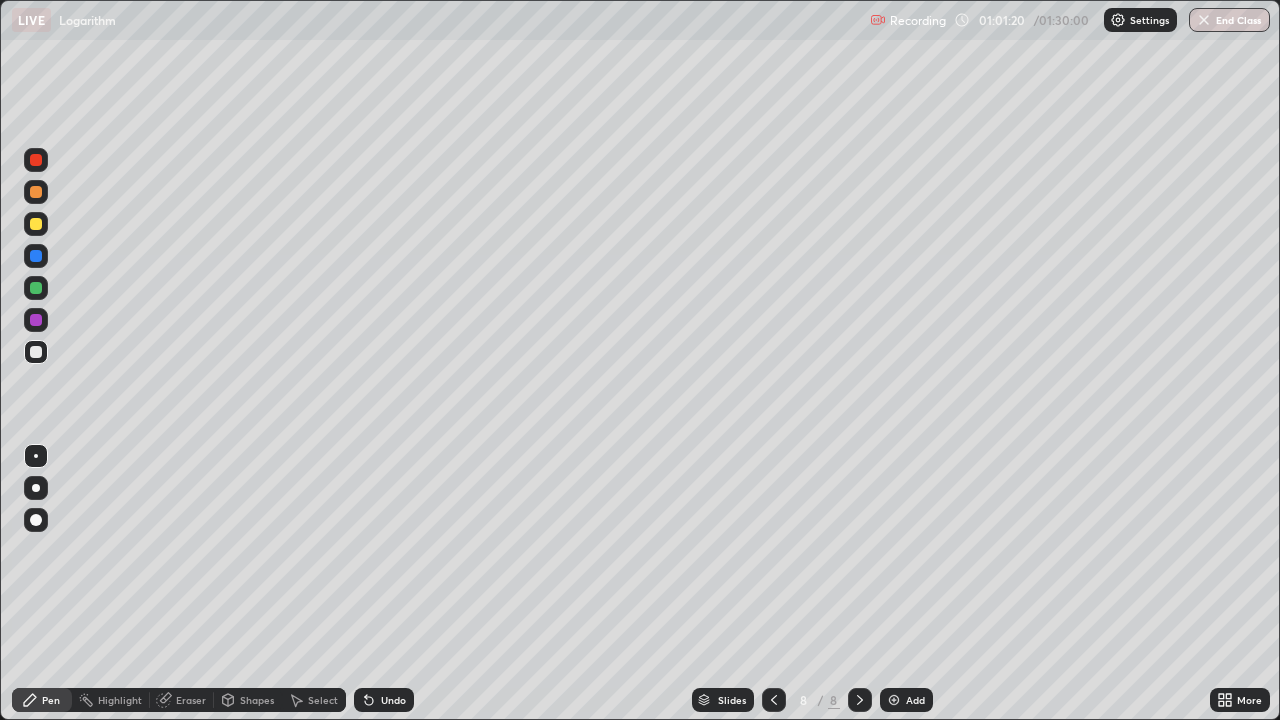 click at bounding box center (36, 288) 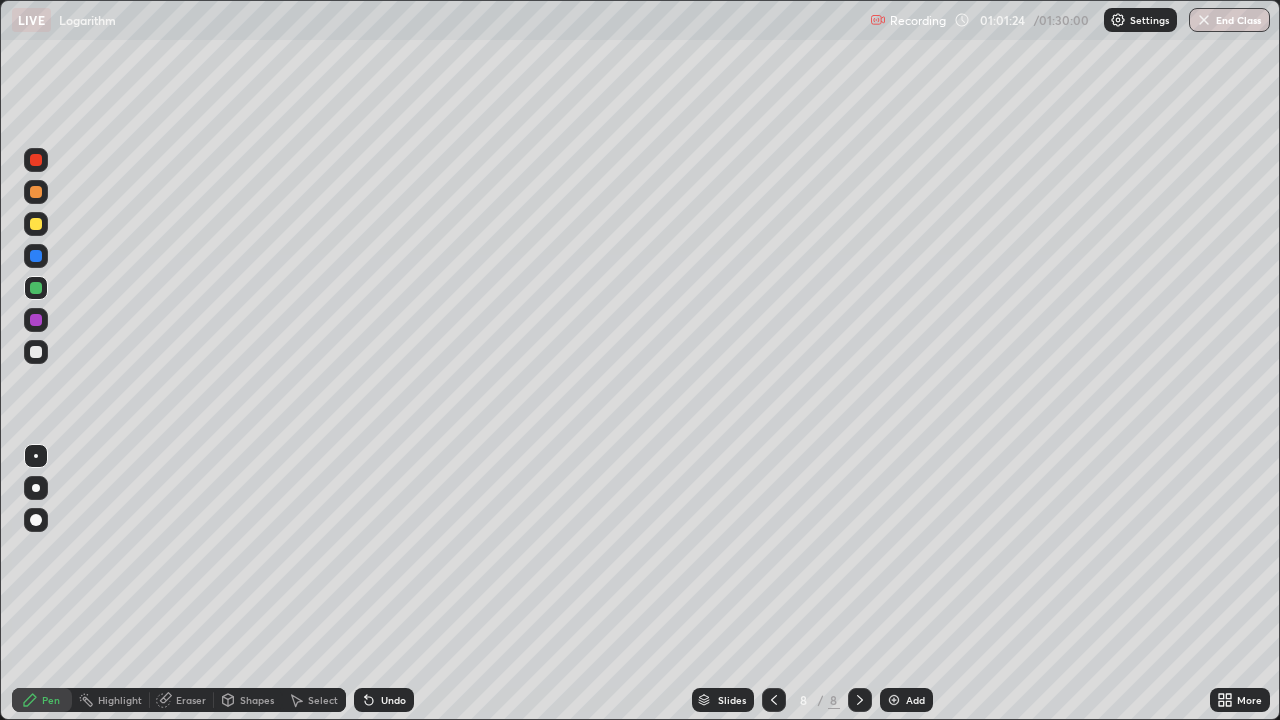 click at bounding box center (36, 224) 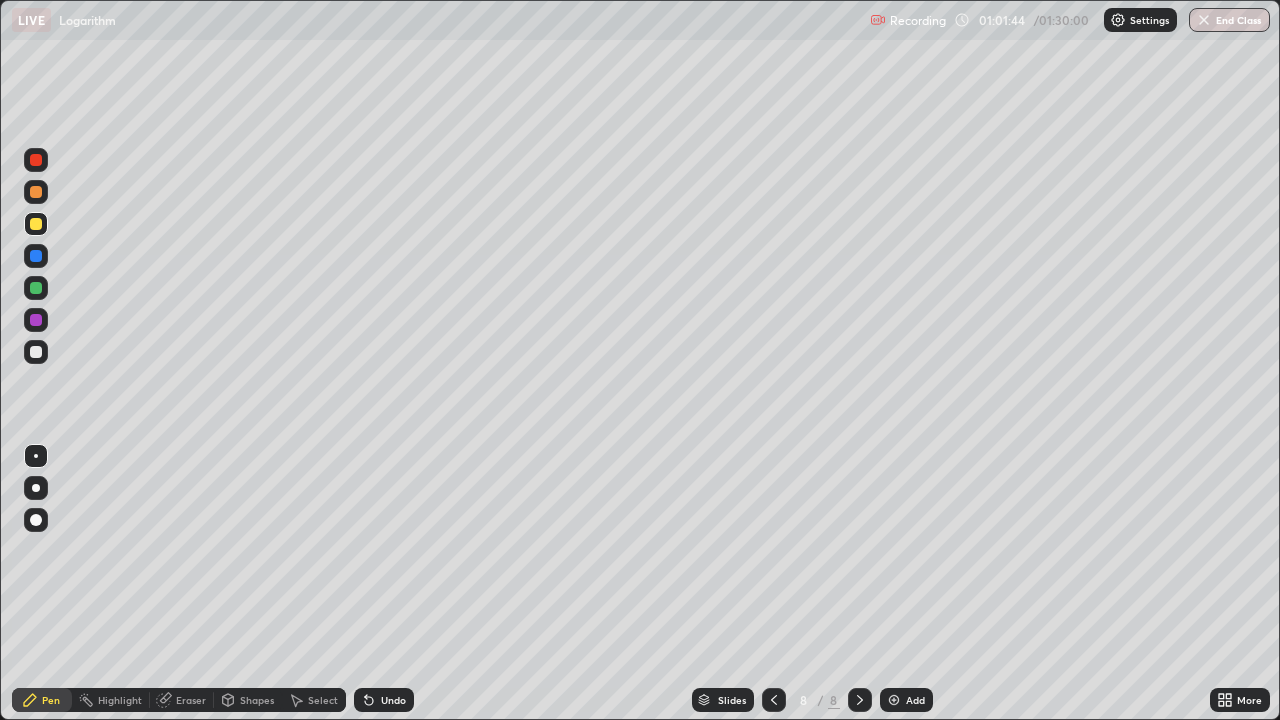 click at bounding box center (36, 352) 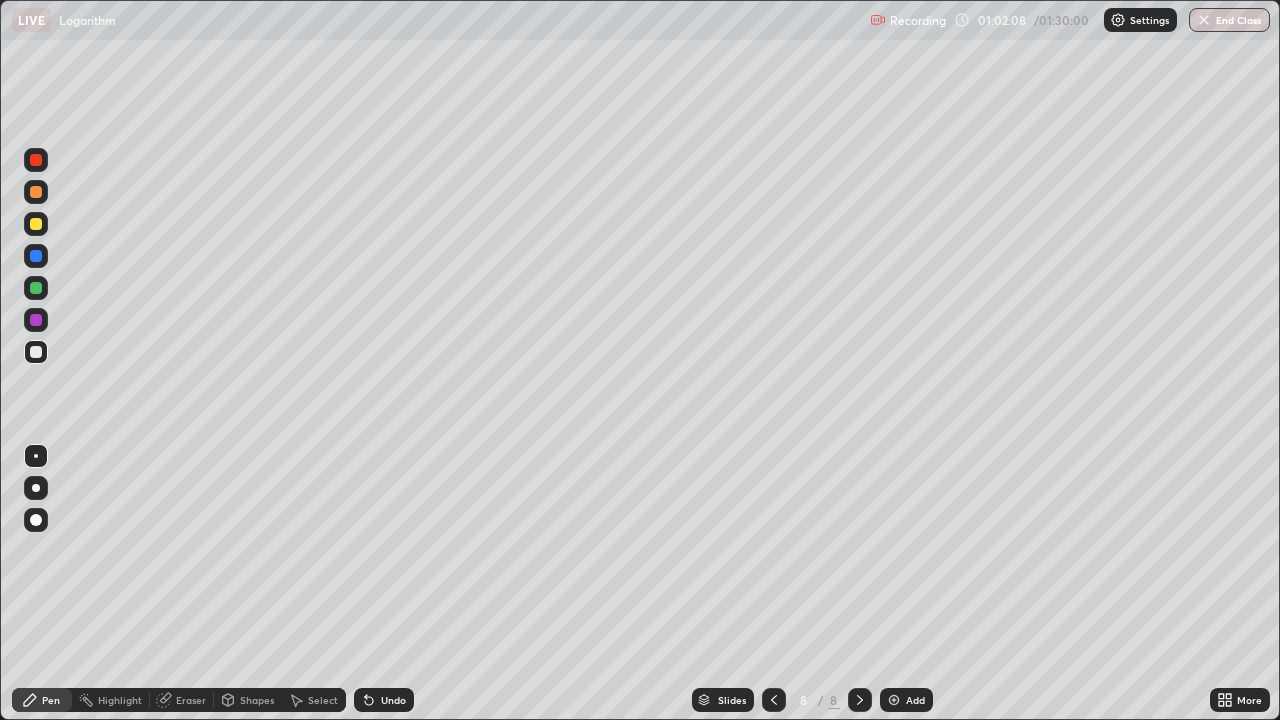 click at bounding box center (36, 288) 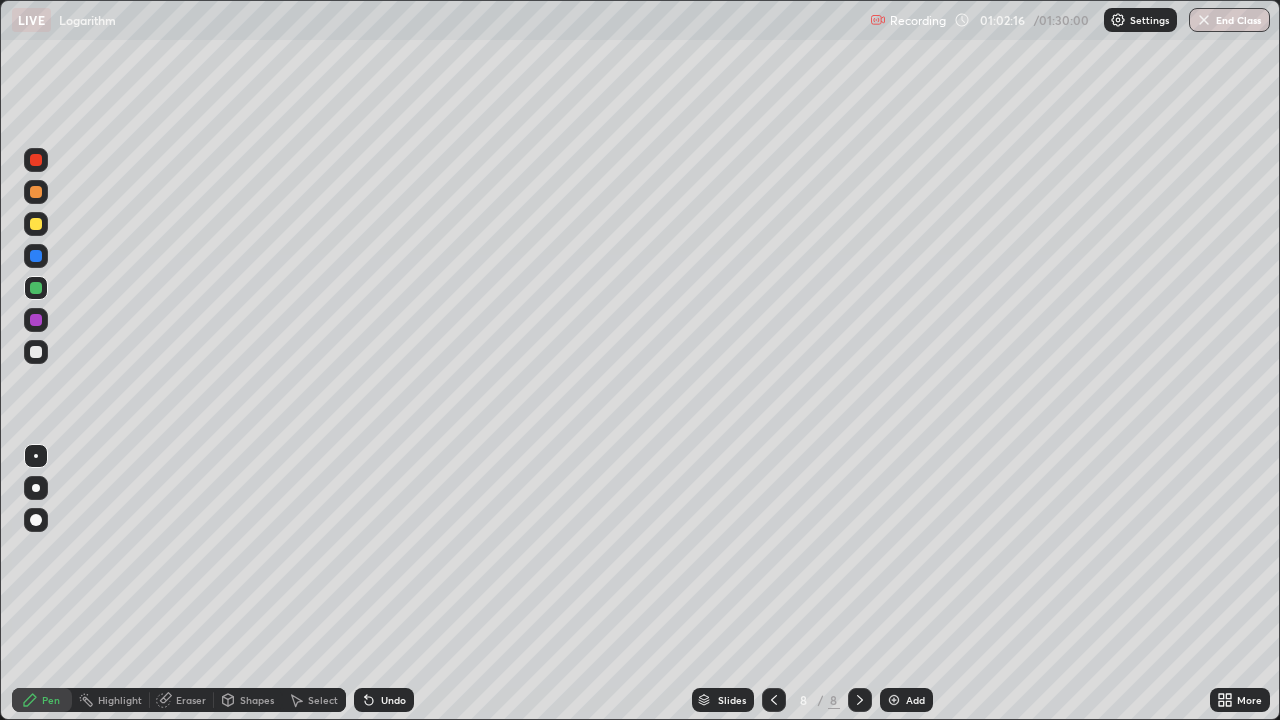 click at bounding box center (36, 352) 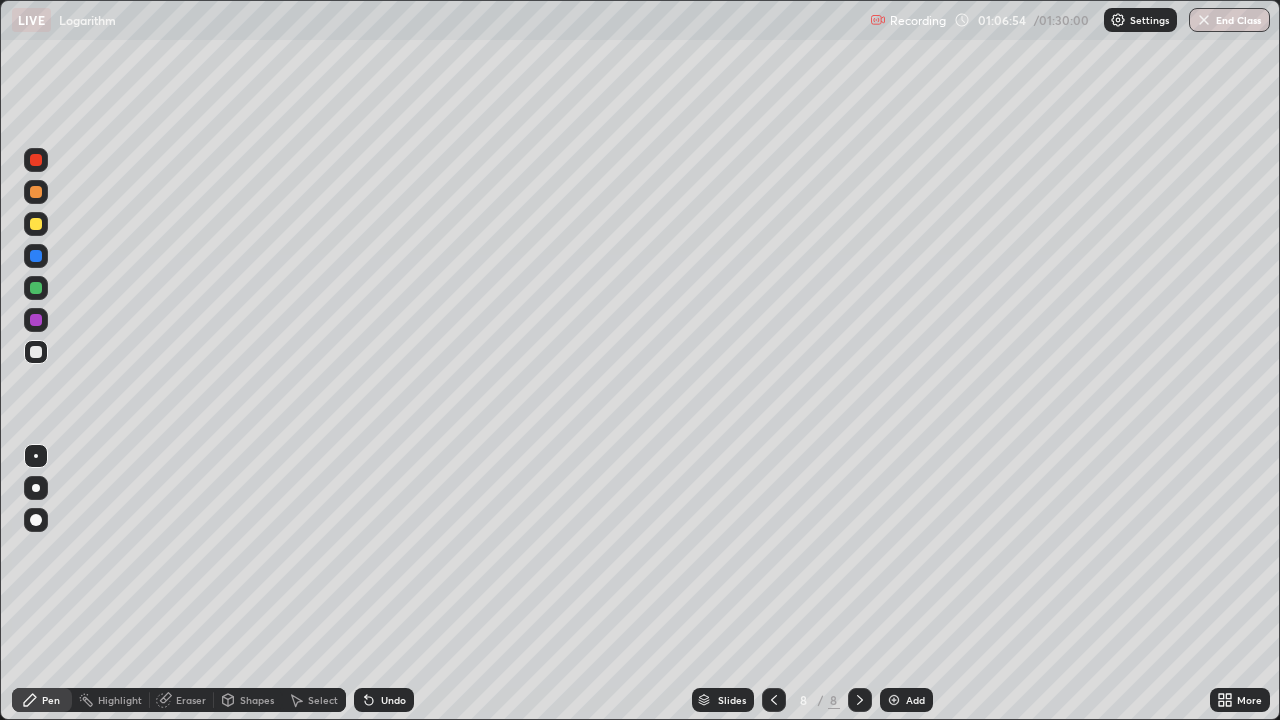 click on "Add" at bounding box center [915, 700] 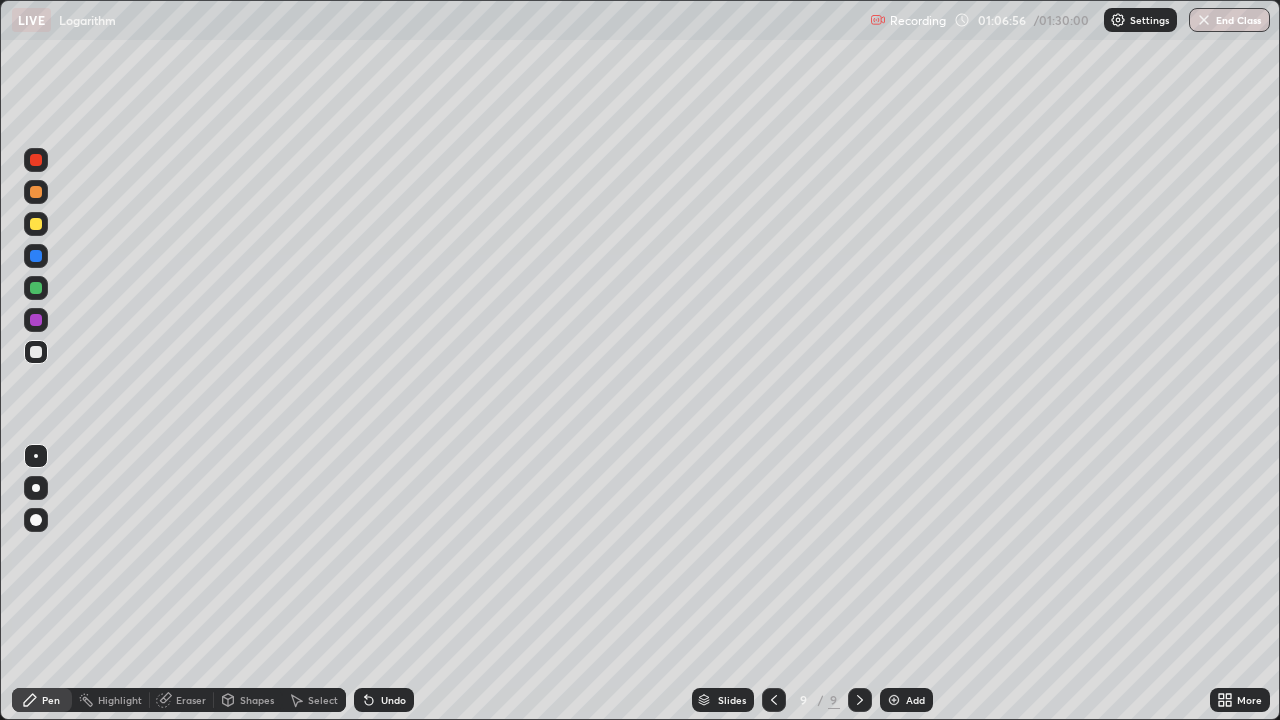 click at bounding box center [36, 192] 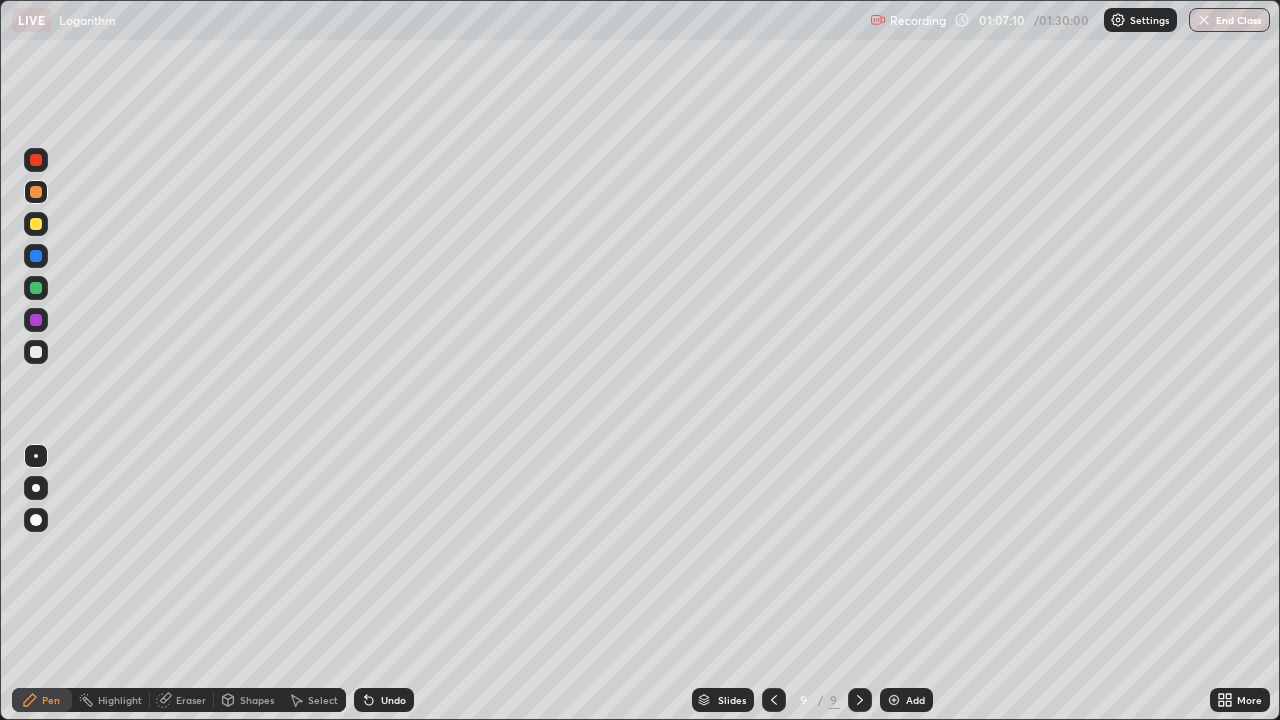 click at bounding box center [36, 352] 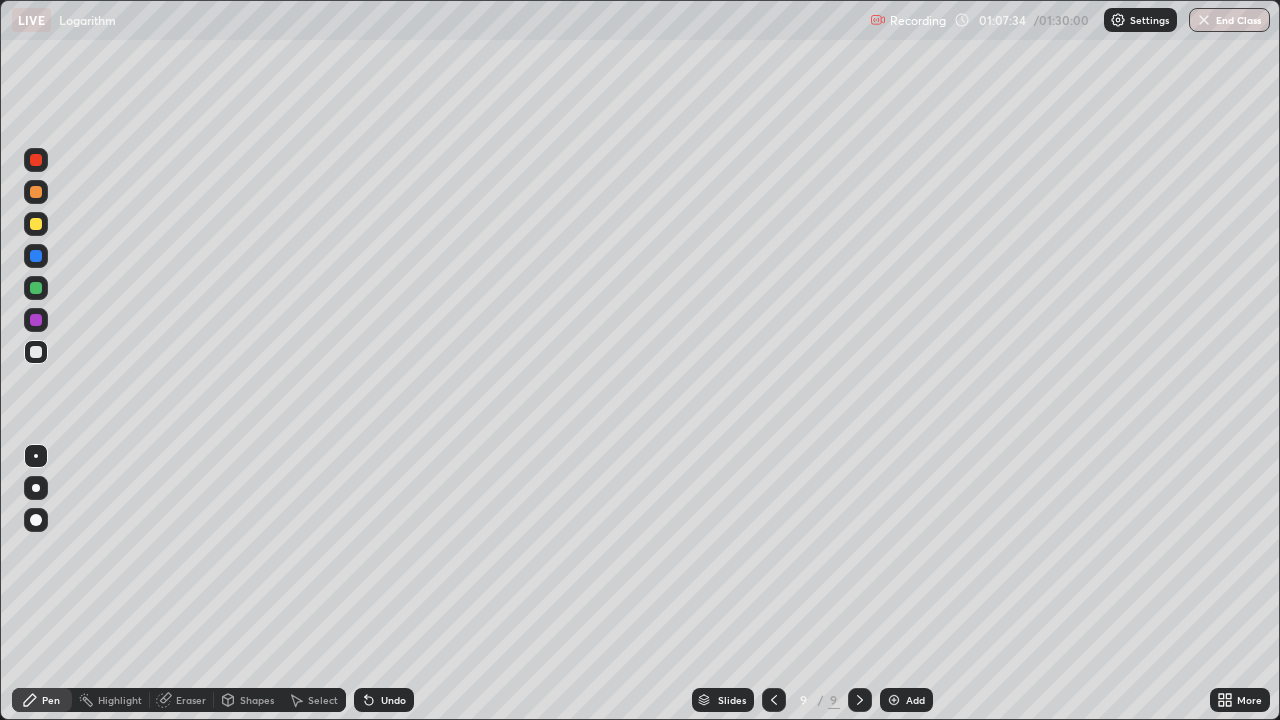 click on "Undo" at bounding box center [384, 700] 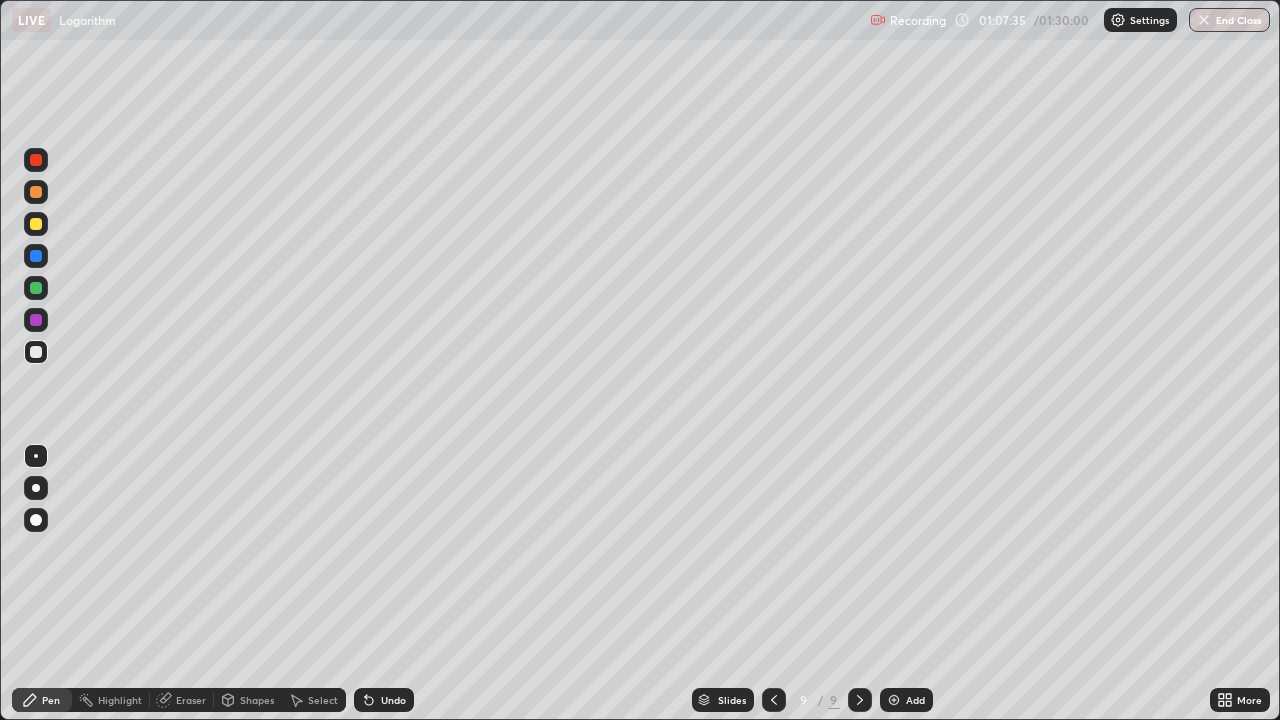 click on "Undo" at bounding box center (384, 700) 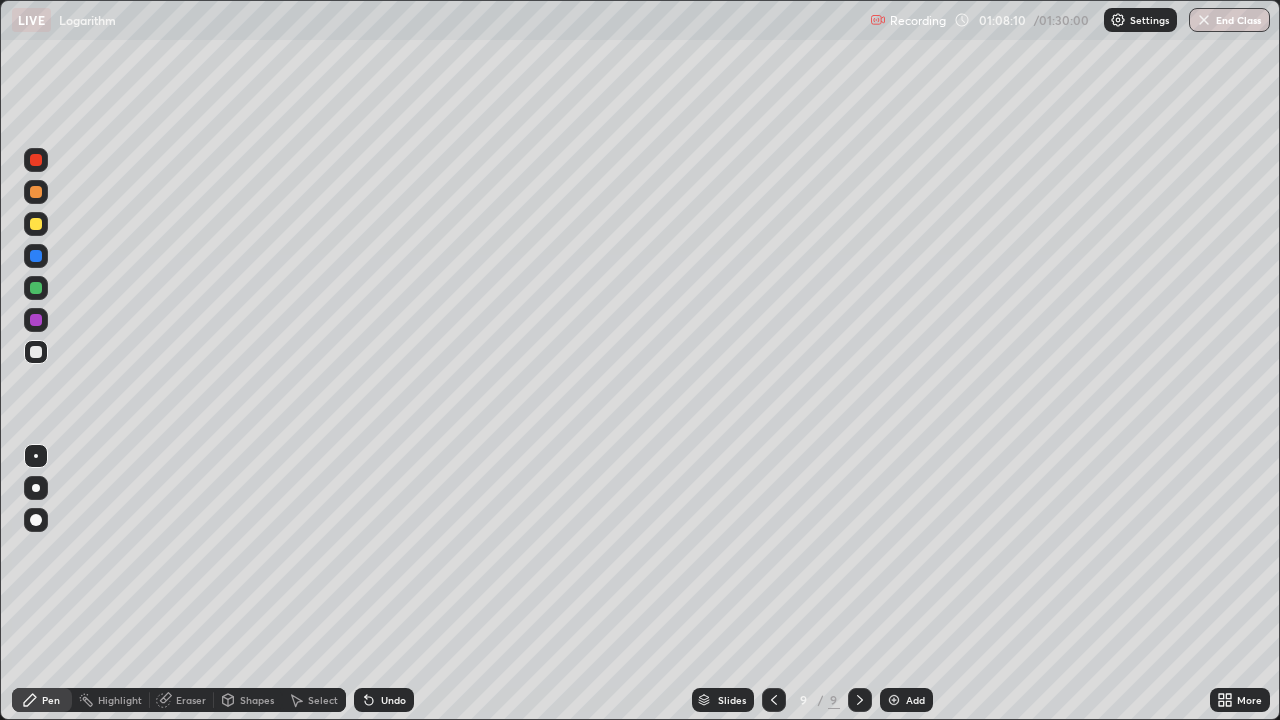 click at bounding box center (36, 320) 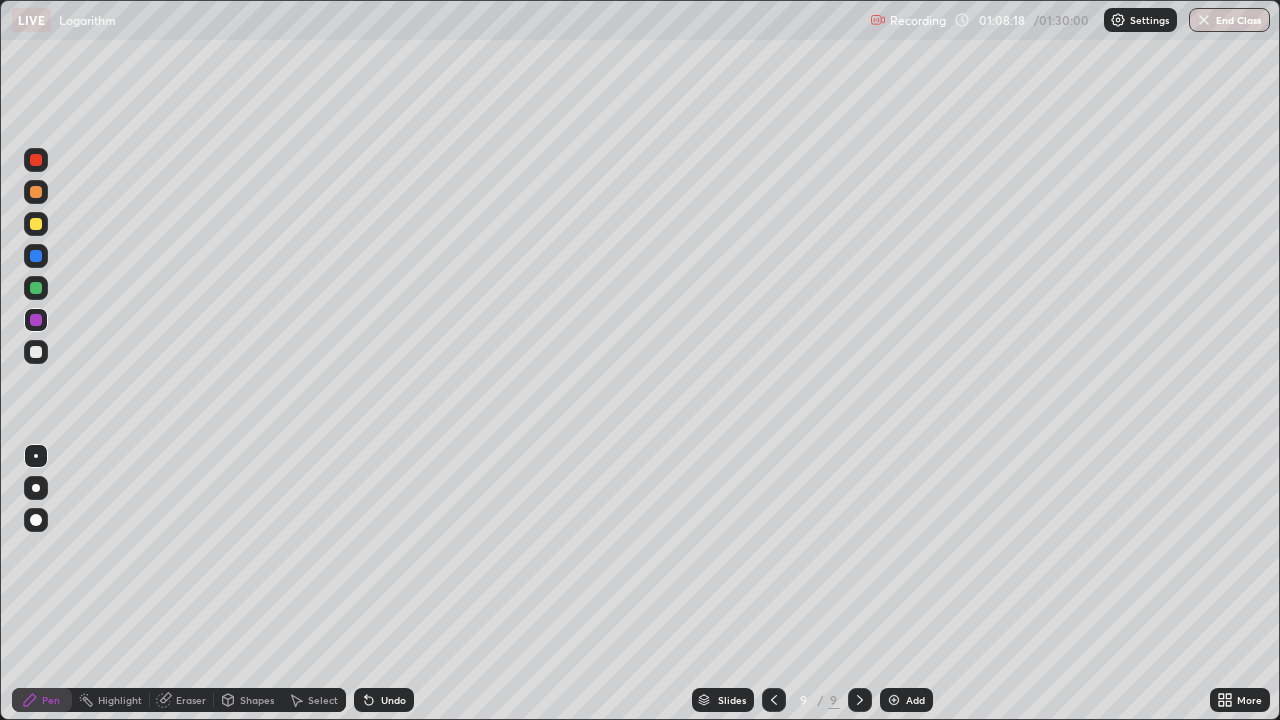 click at bounding box center [36, 288] 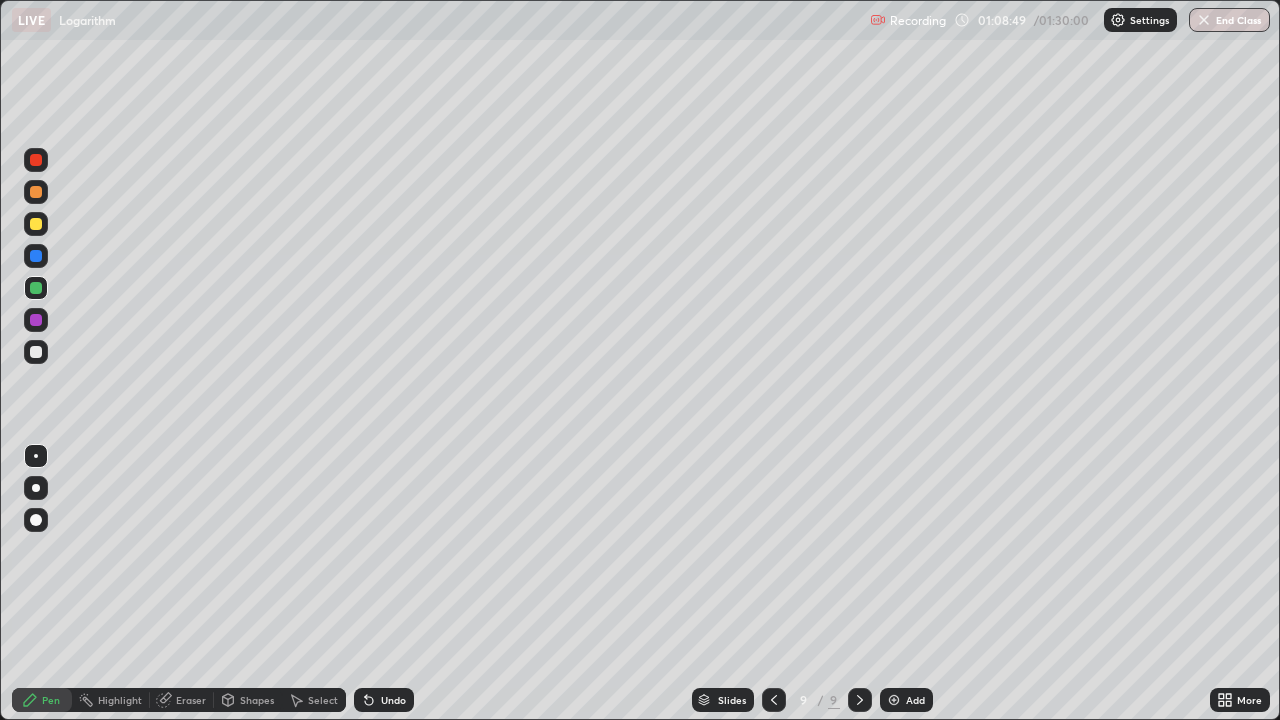 click at bounding box center [36, 224] 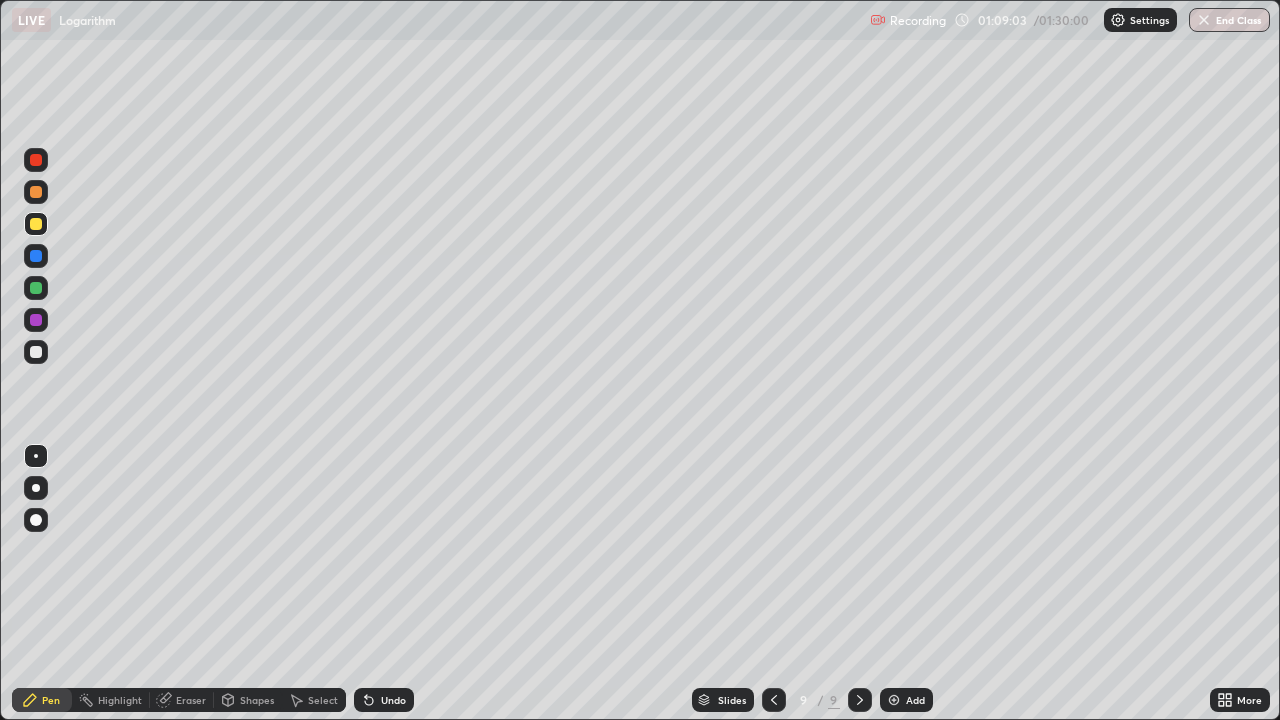 click on "Undo" at bounding box center [384, 700] 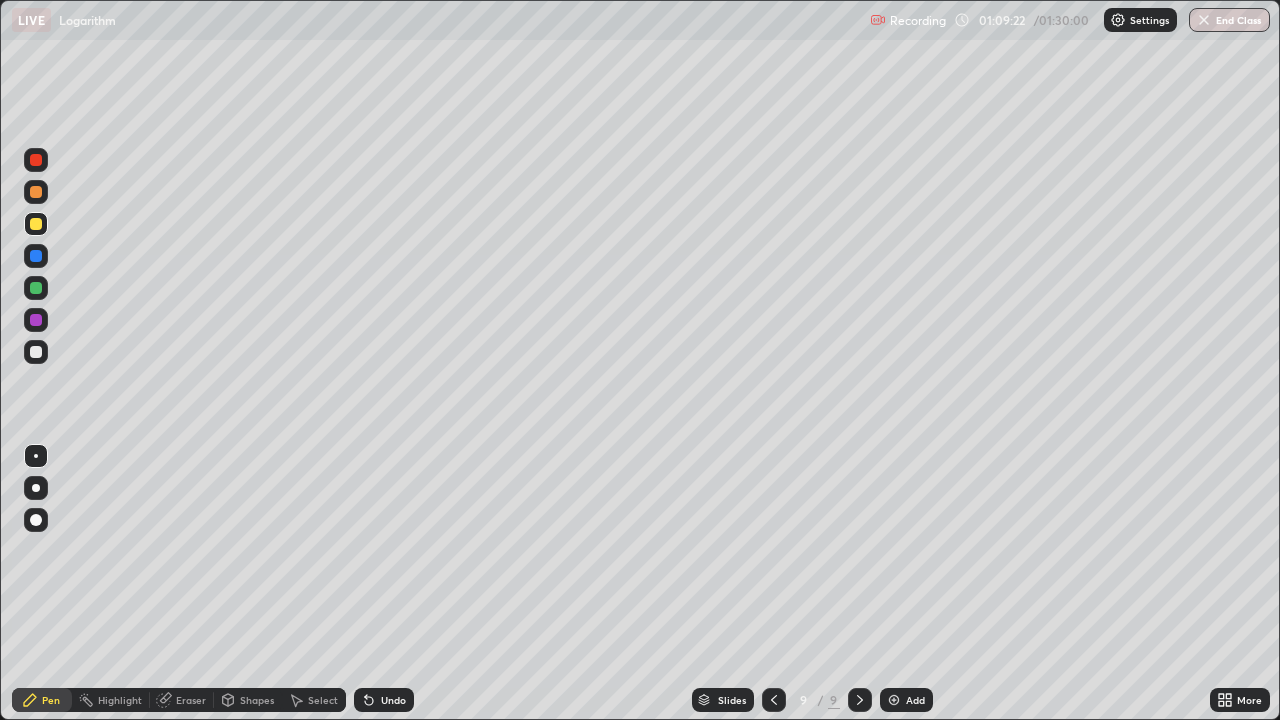 click at bounding box center [36, 352] 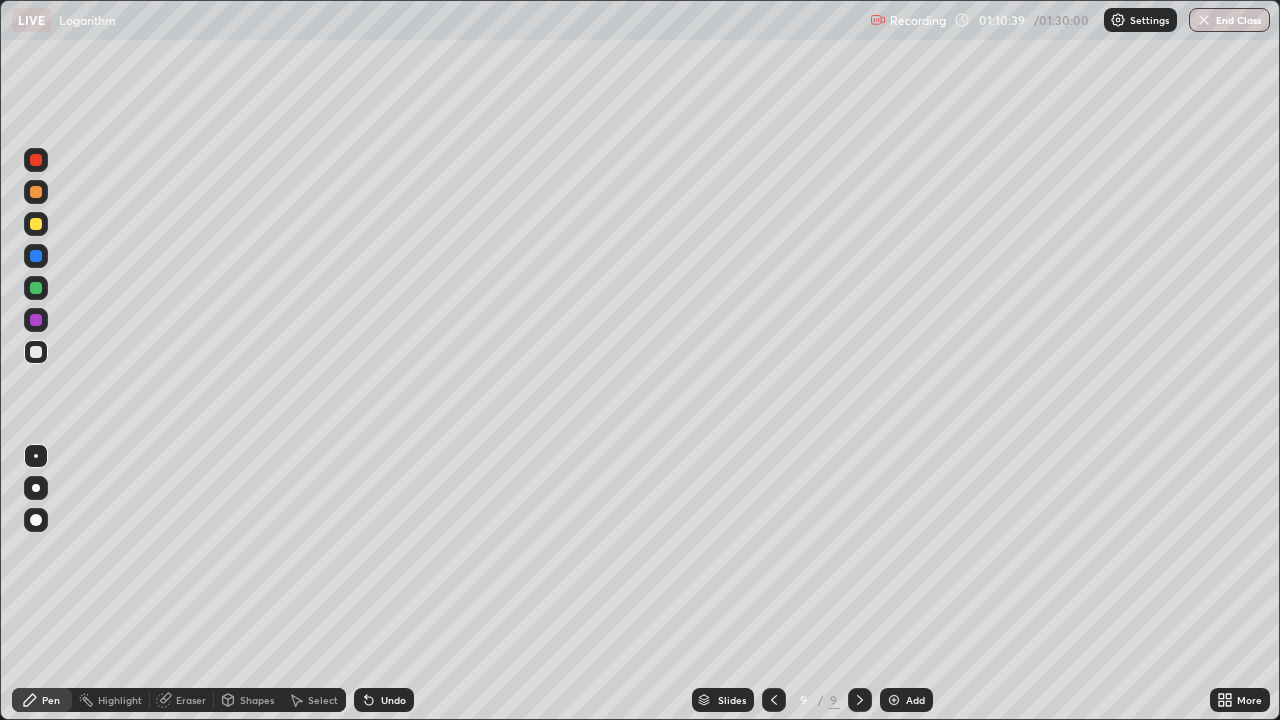 click on "Undo" at bounding box center [393, 700] 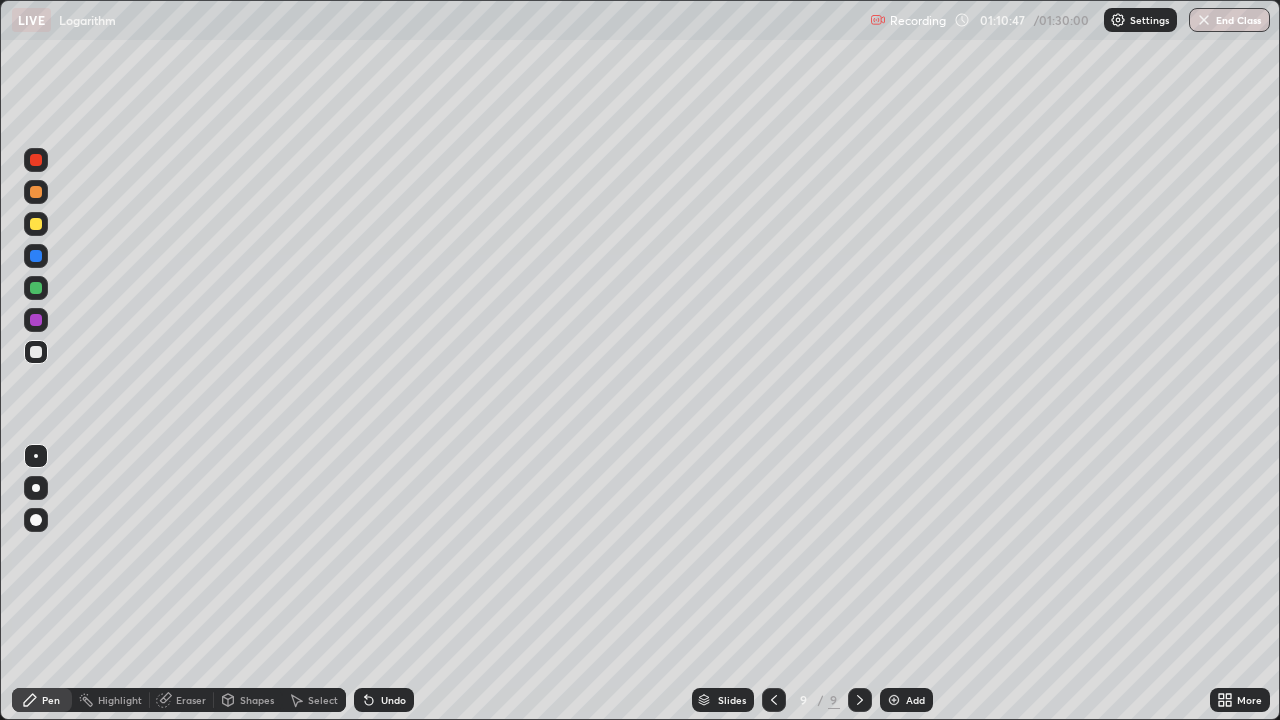 click at bounding box center [36, 288] 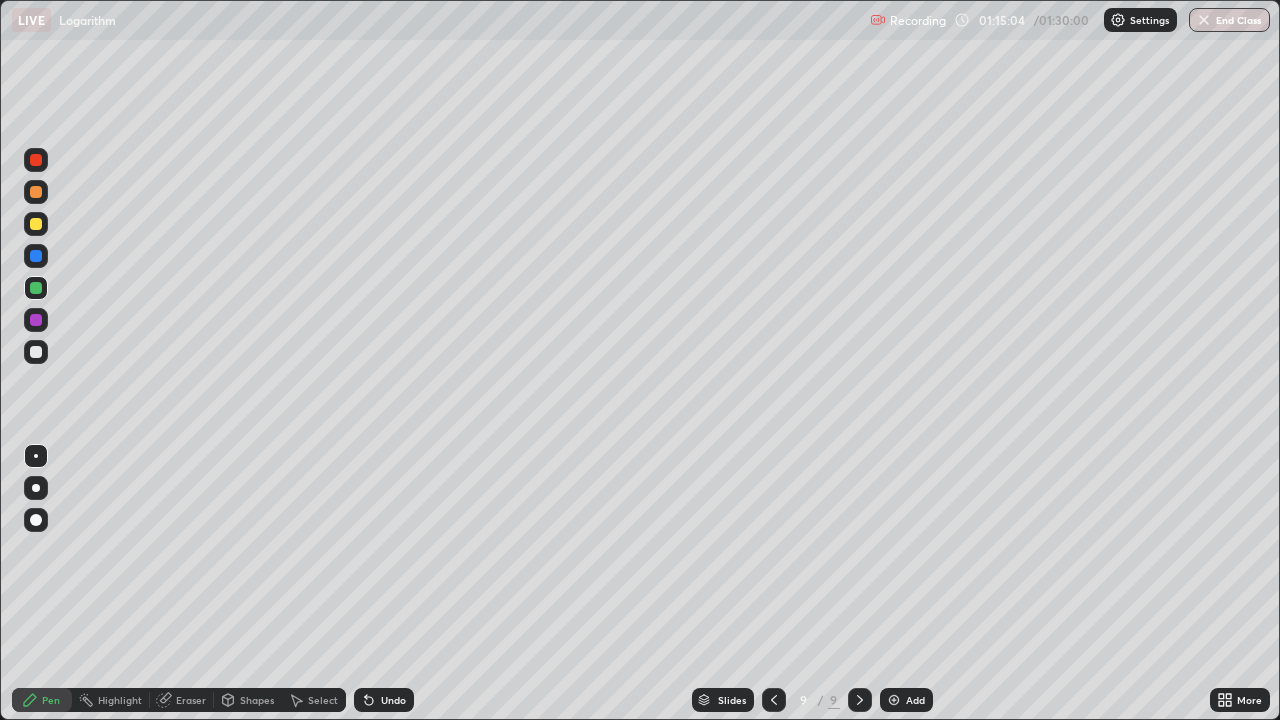 click on "End Class" at bounding box center [1229, 20] 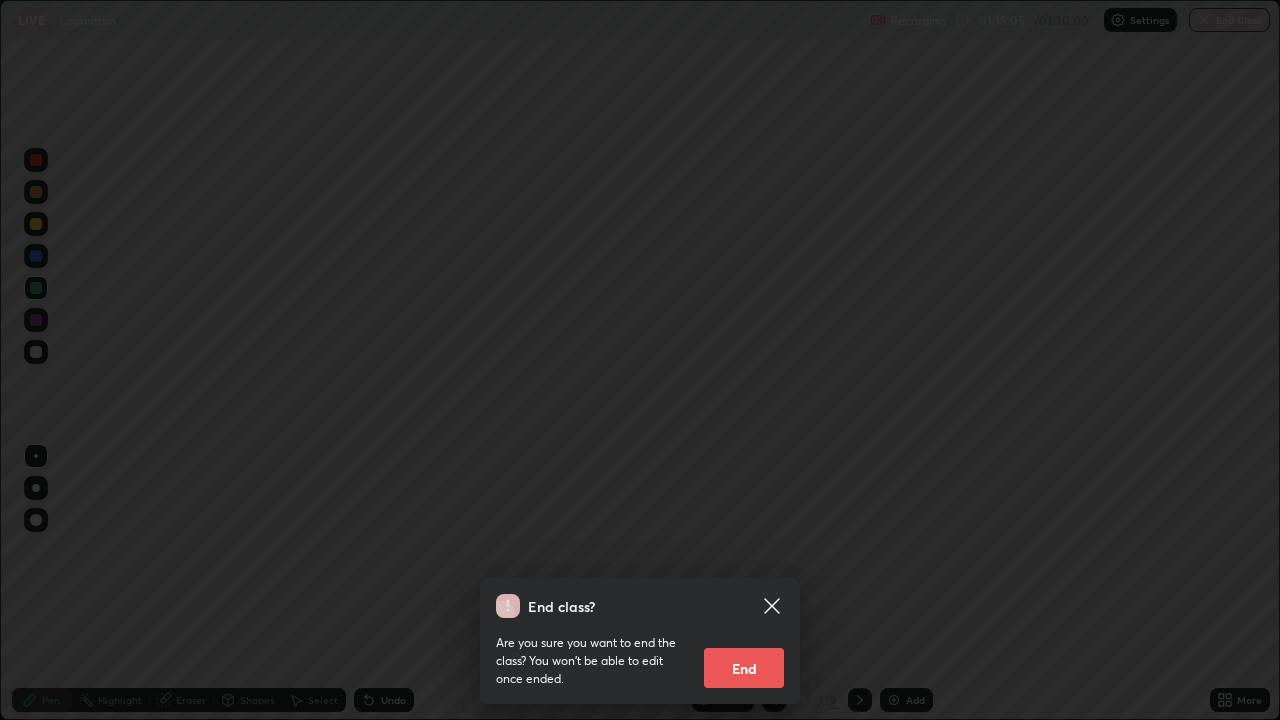 click on "End" at bounding box center (744, 668) 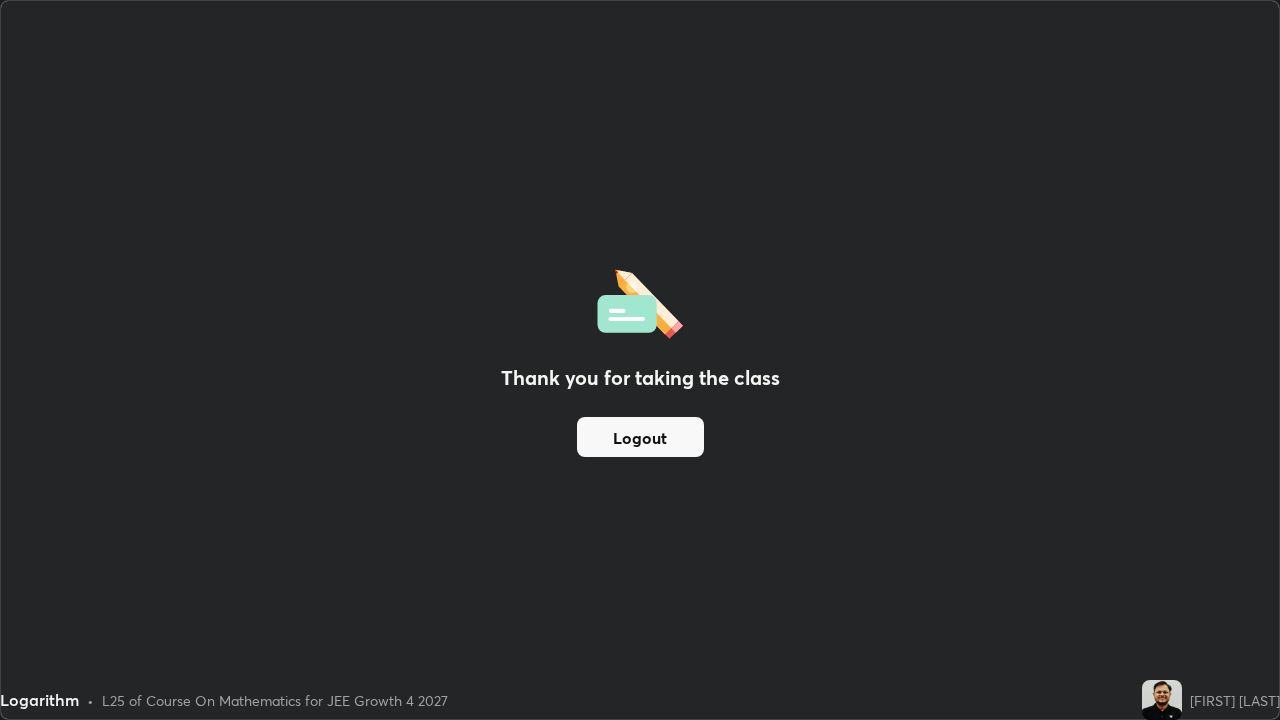 click on "Logout" at bounding box center (640, 437) 